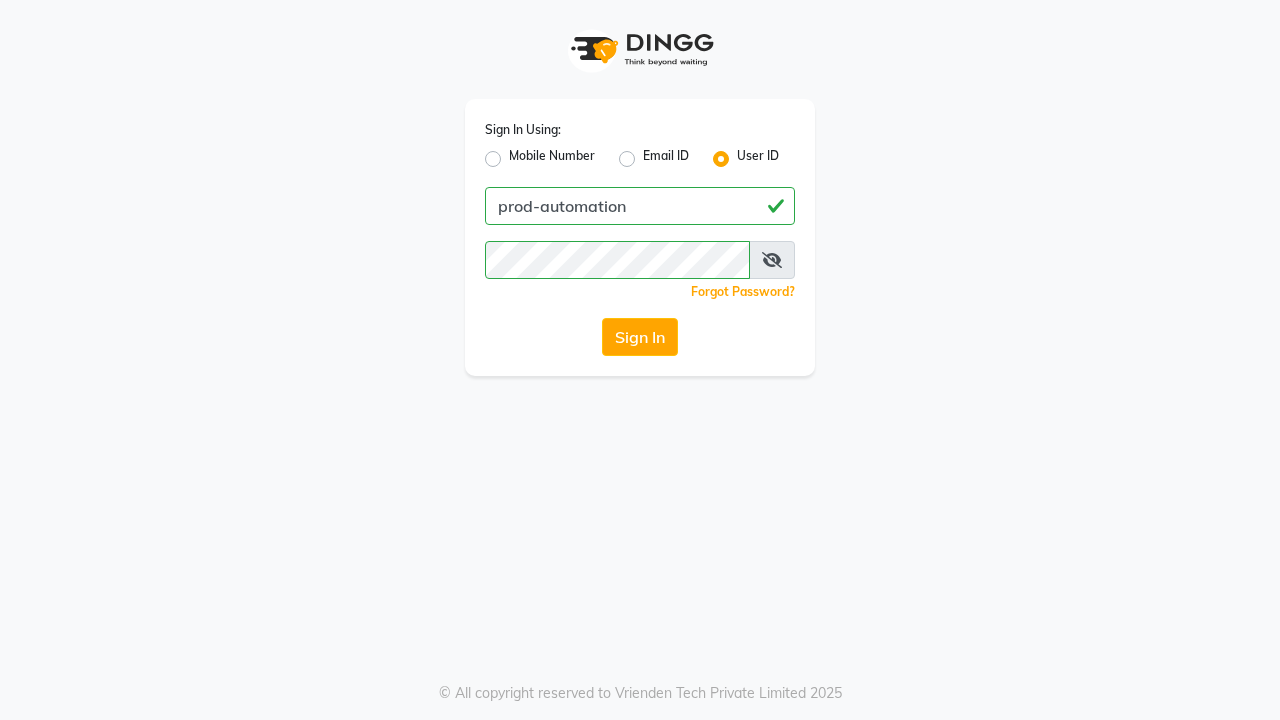 scroll, scrollTop: 0, scrollLeft: 0, axis: both 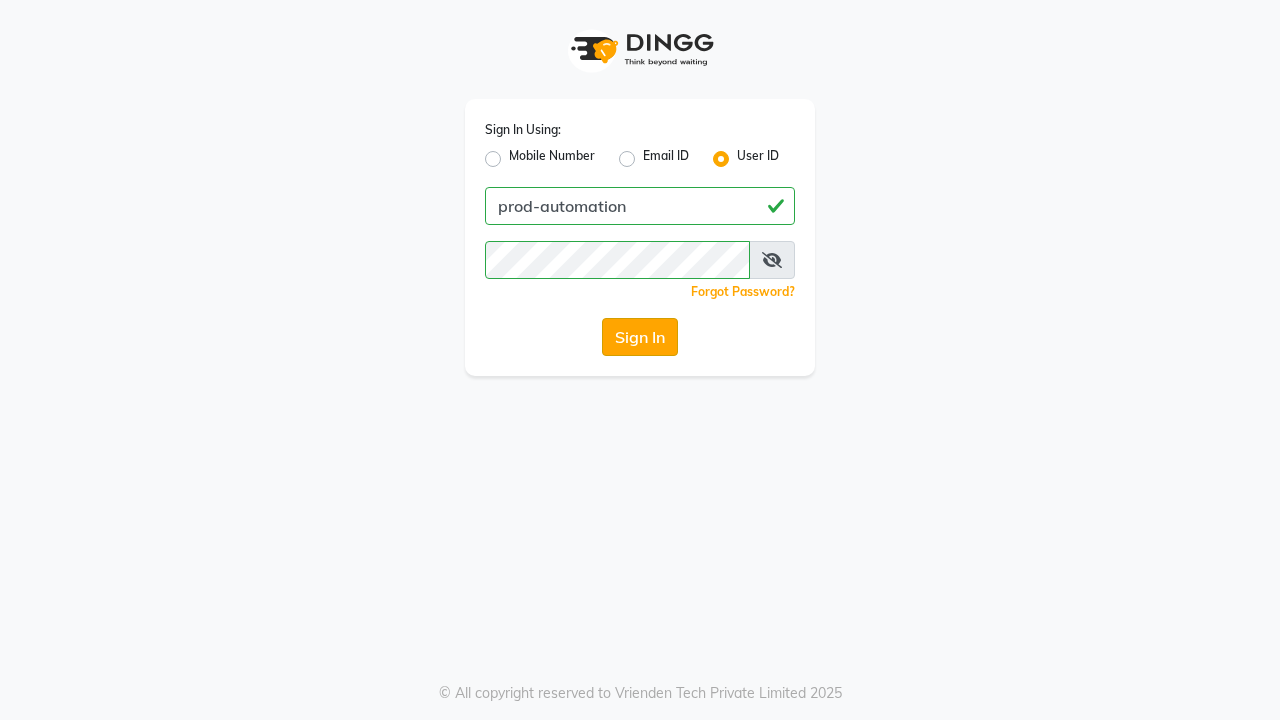 click on "Sign In" 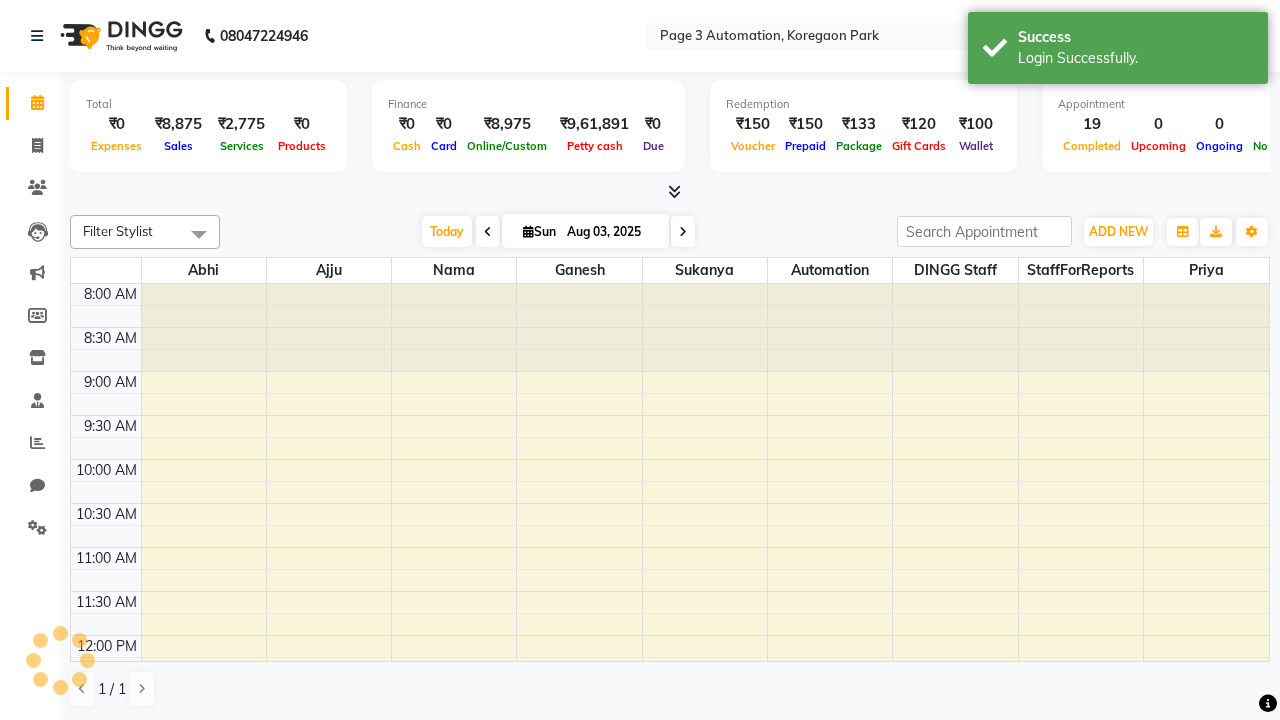 select on "en" 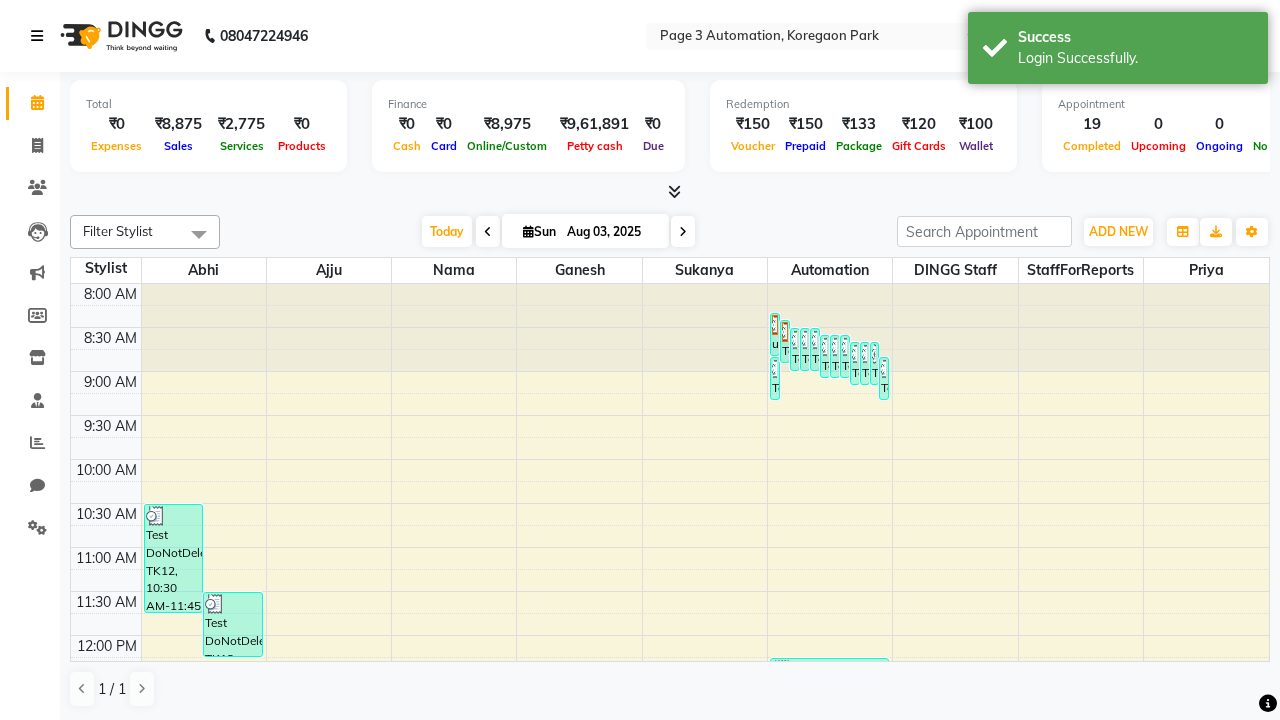 click at bounding box center [37, 36] 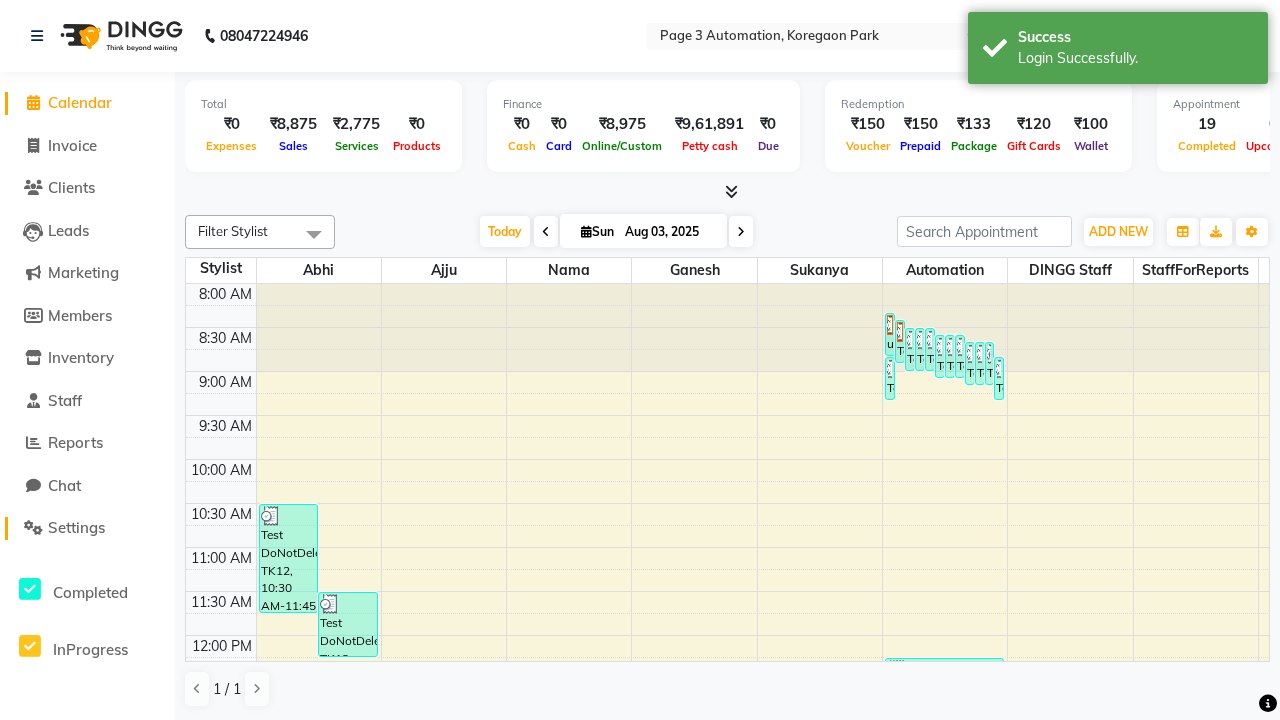 click on "Settings" 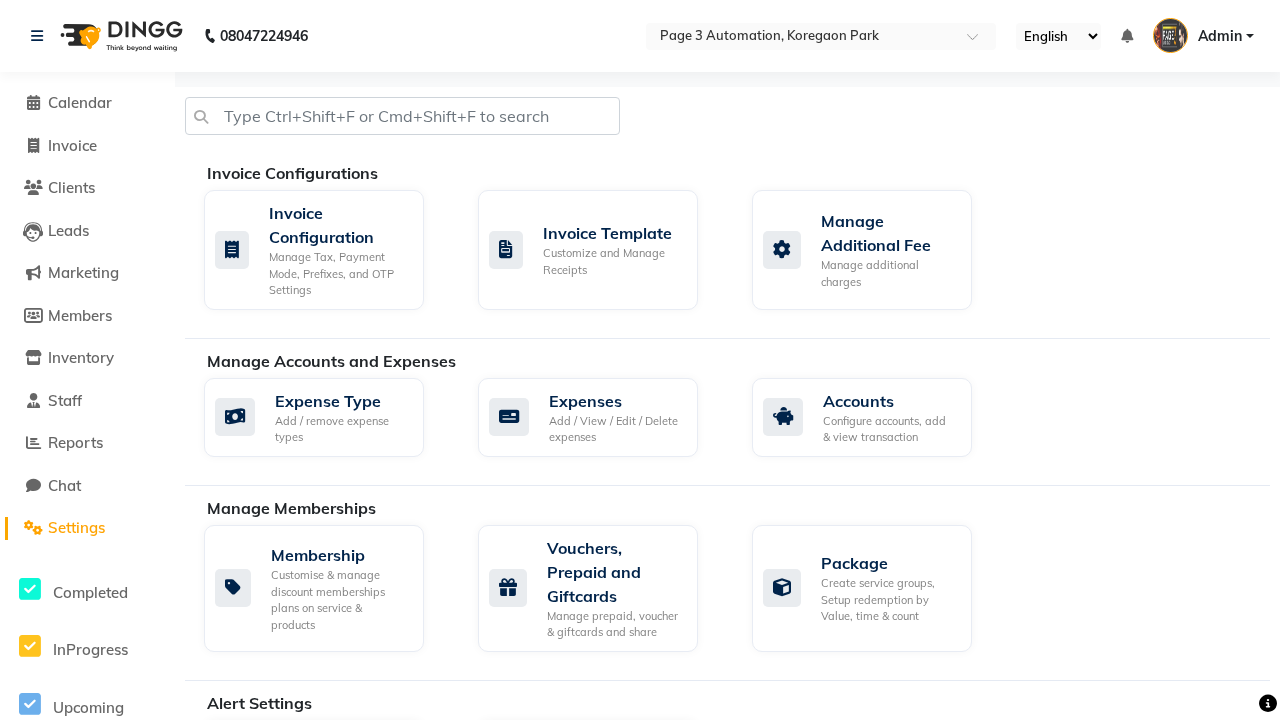 scroll, scrollTop: 587, scrollLeft: 0, axis: vertical 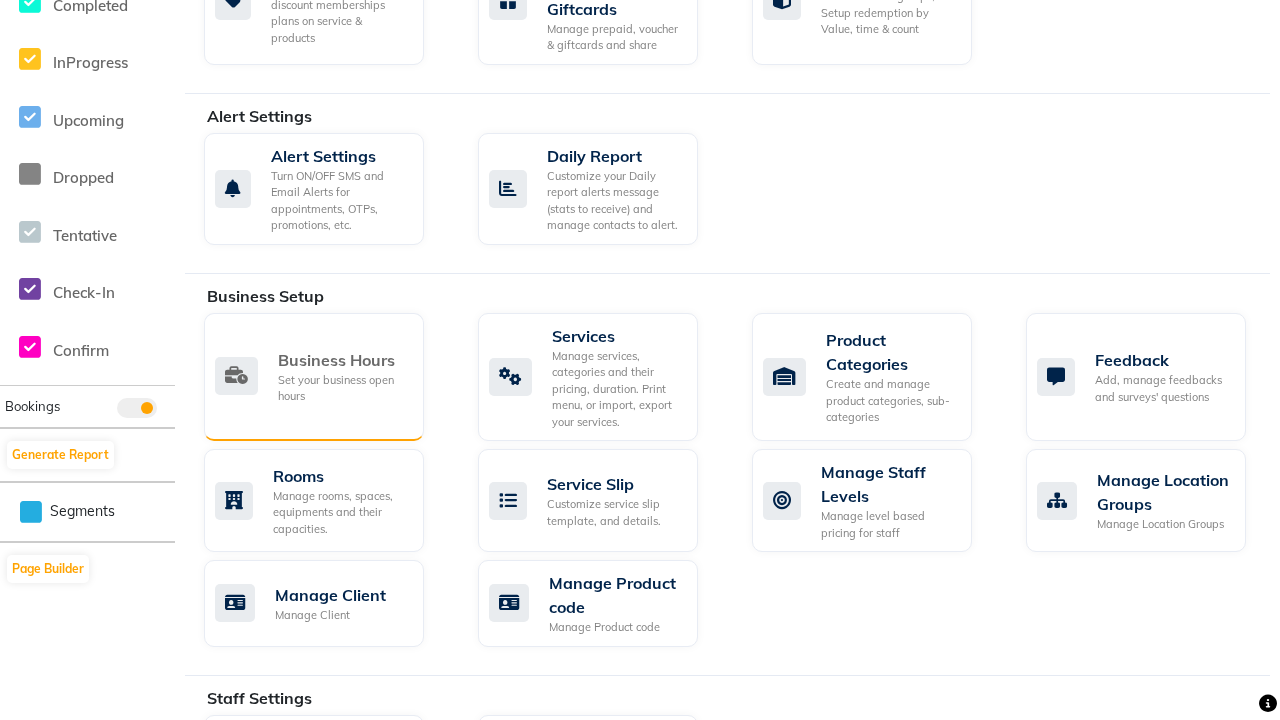 click on "Business Hours" 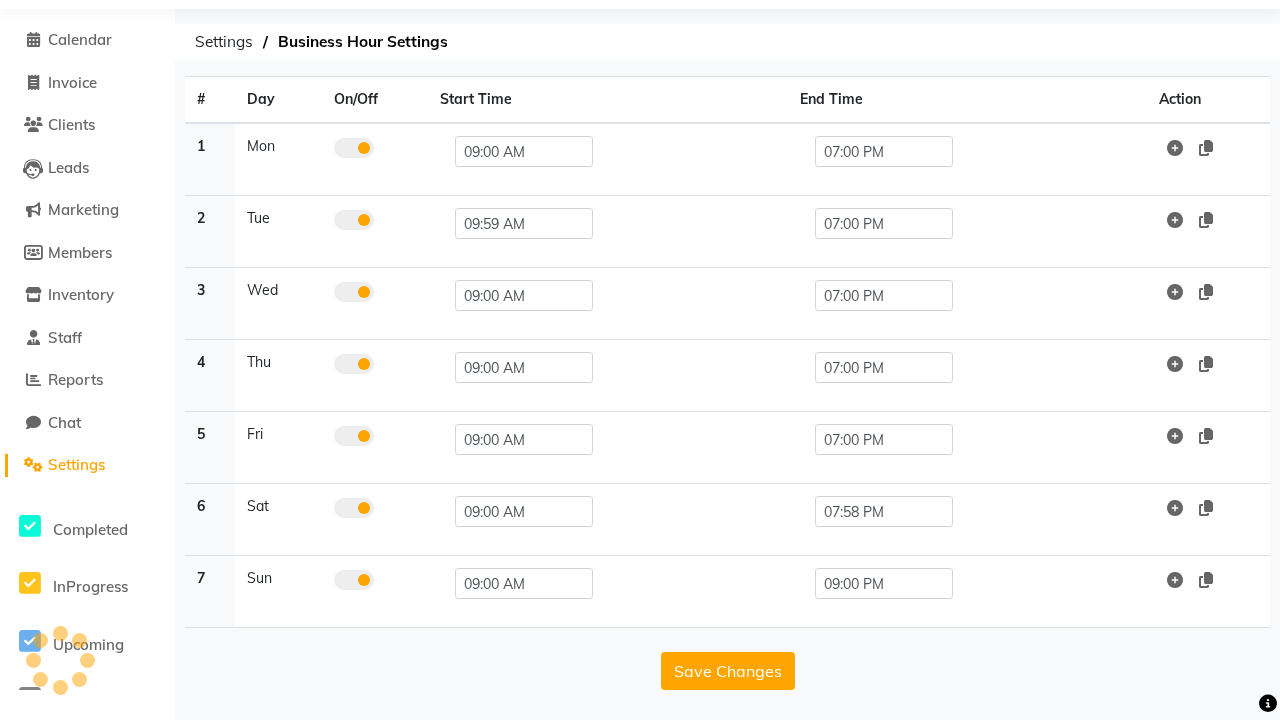 scroll, scrollTop: 0, scrollLeft: 0, axis: both 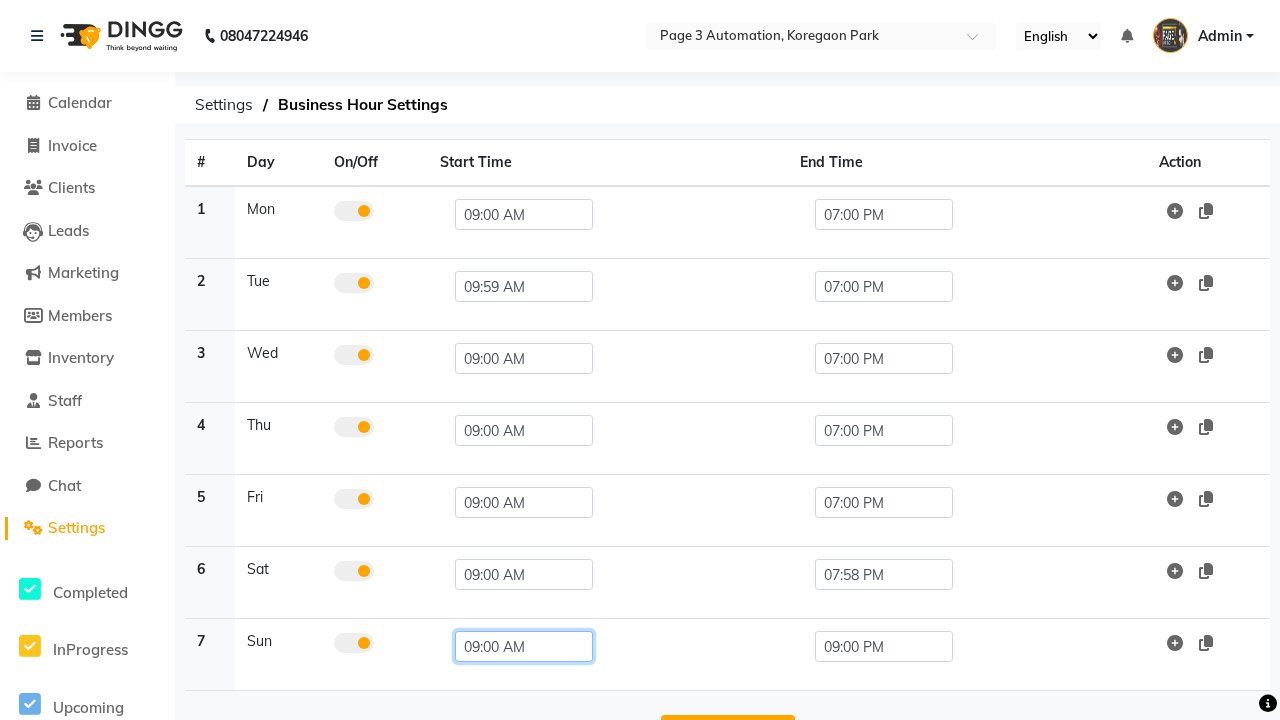click on "09:00 AM" 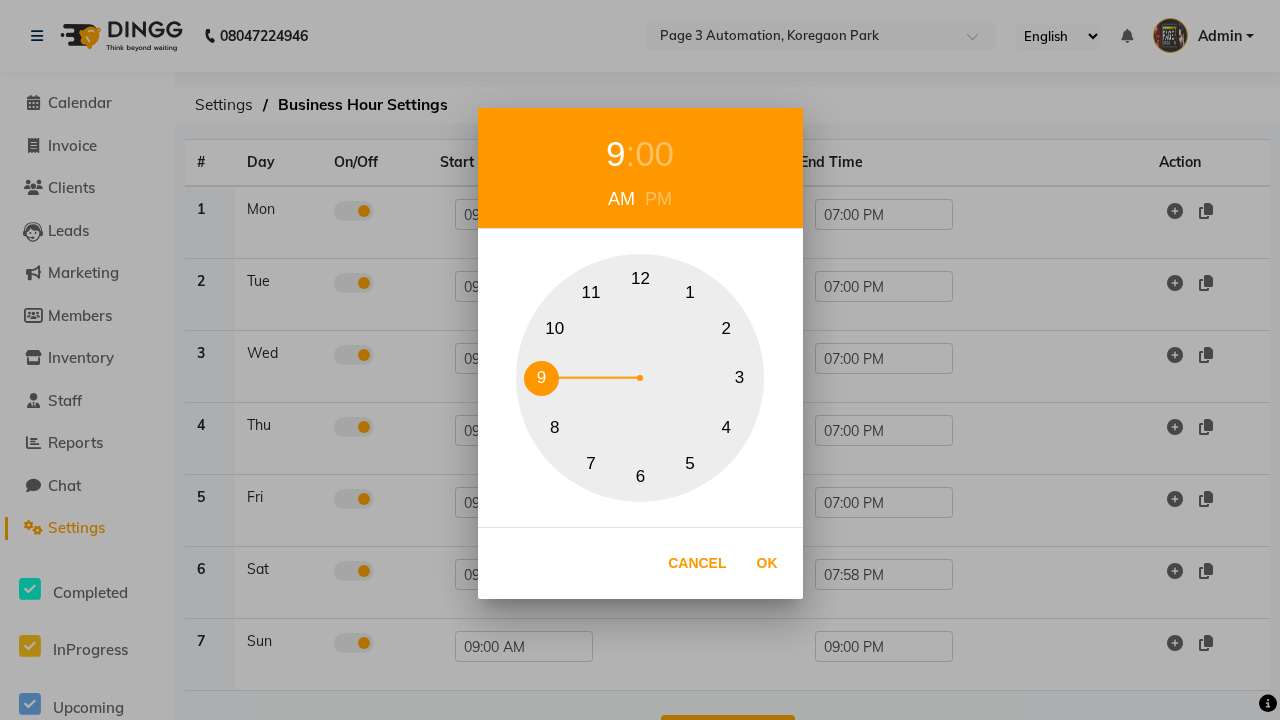 click on "10" at bounding box center [554, 328] 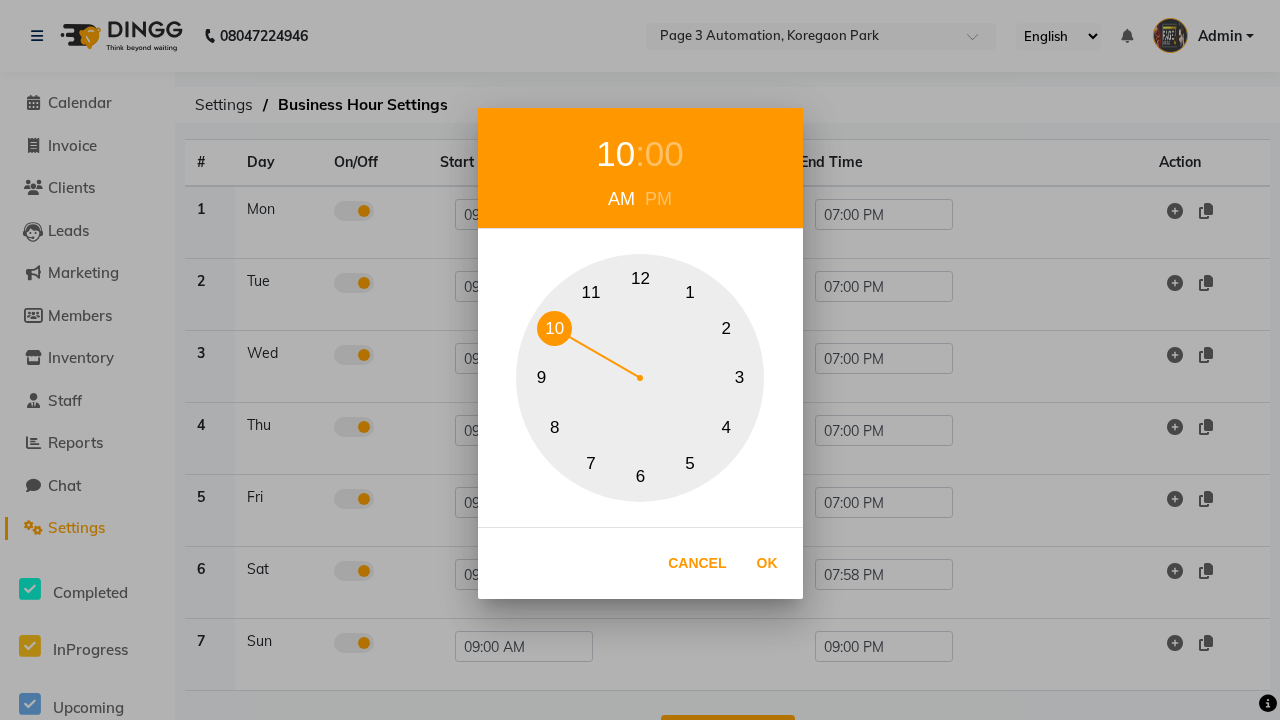 click on "00" at bounding box center [664, 154] 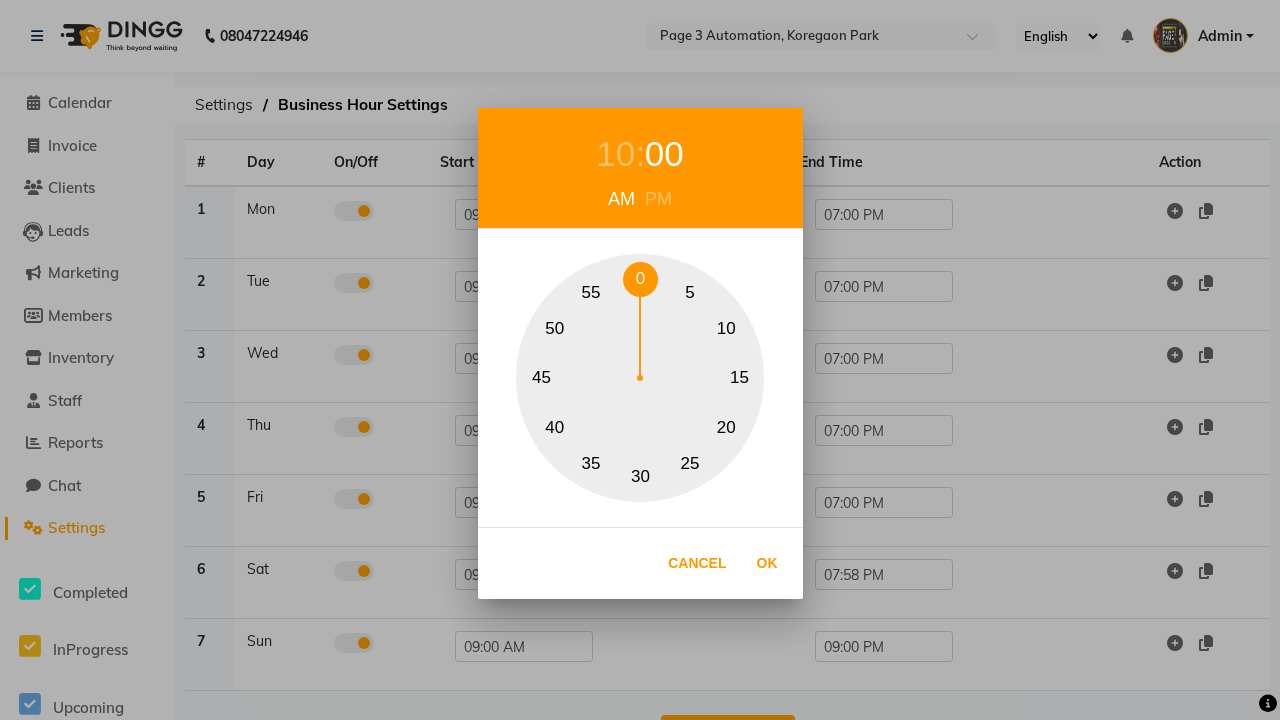 click on "0" at bounding box center [640, 279] 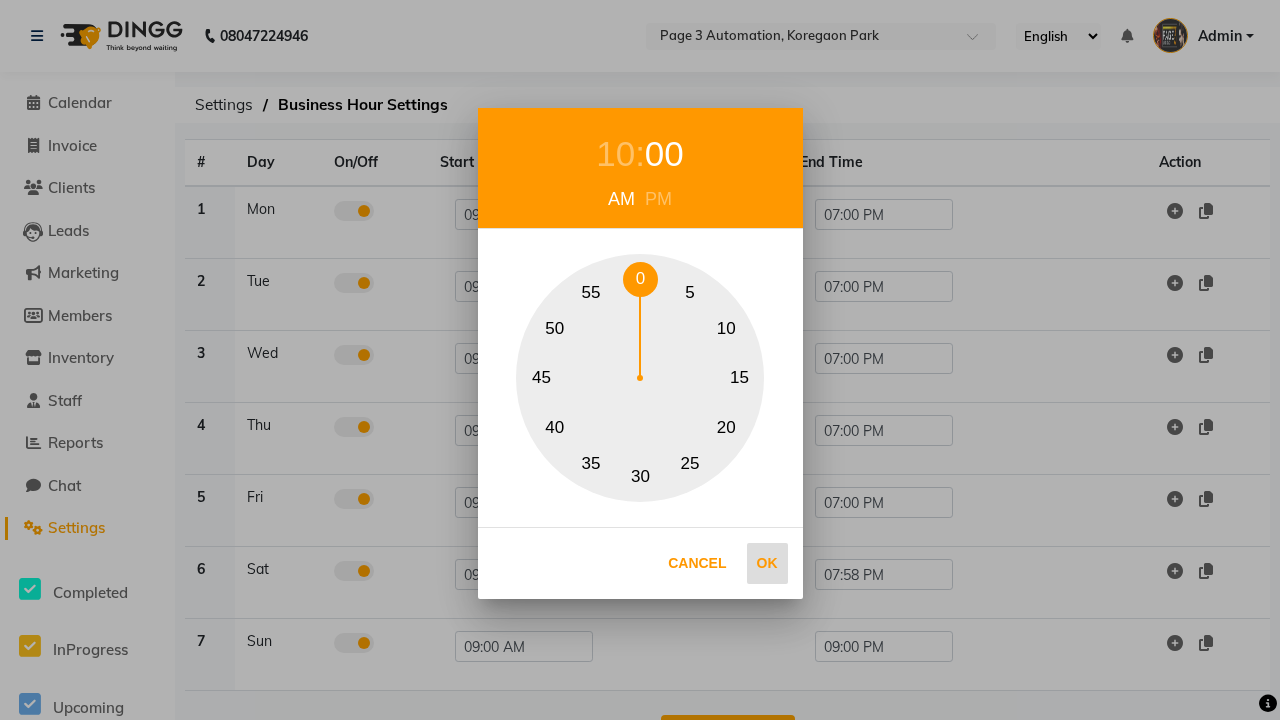 click on "Ok" at bounding box center [767, 563] 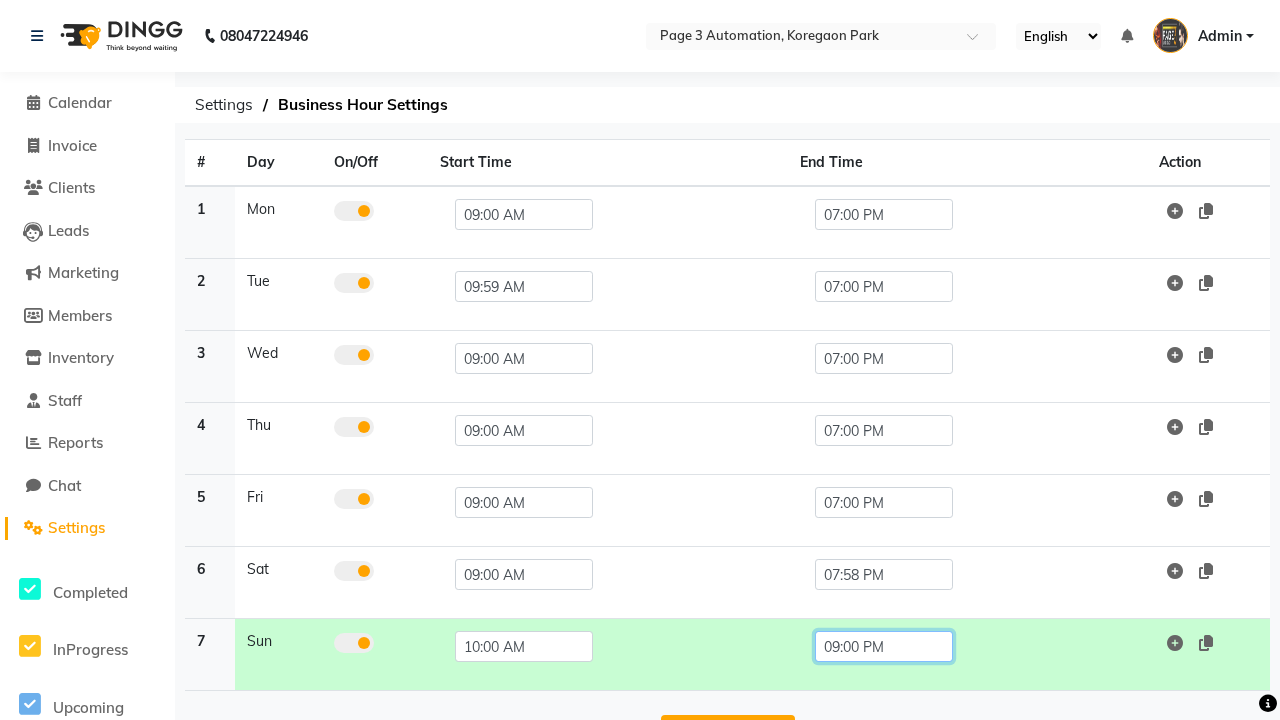click on "09:00 PM" 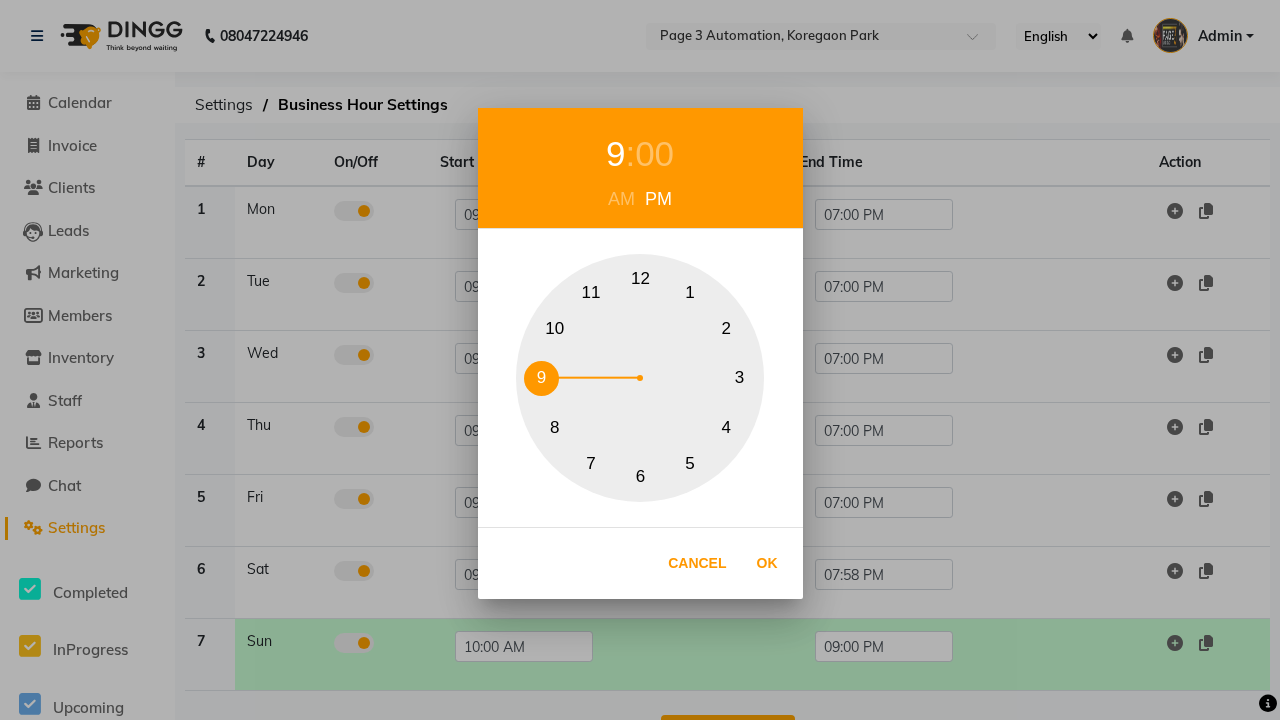 click on "10" at bounding box center [554, 328] 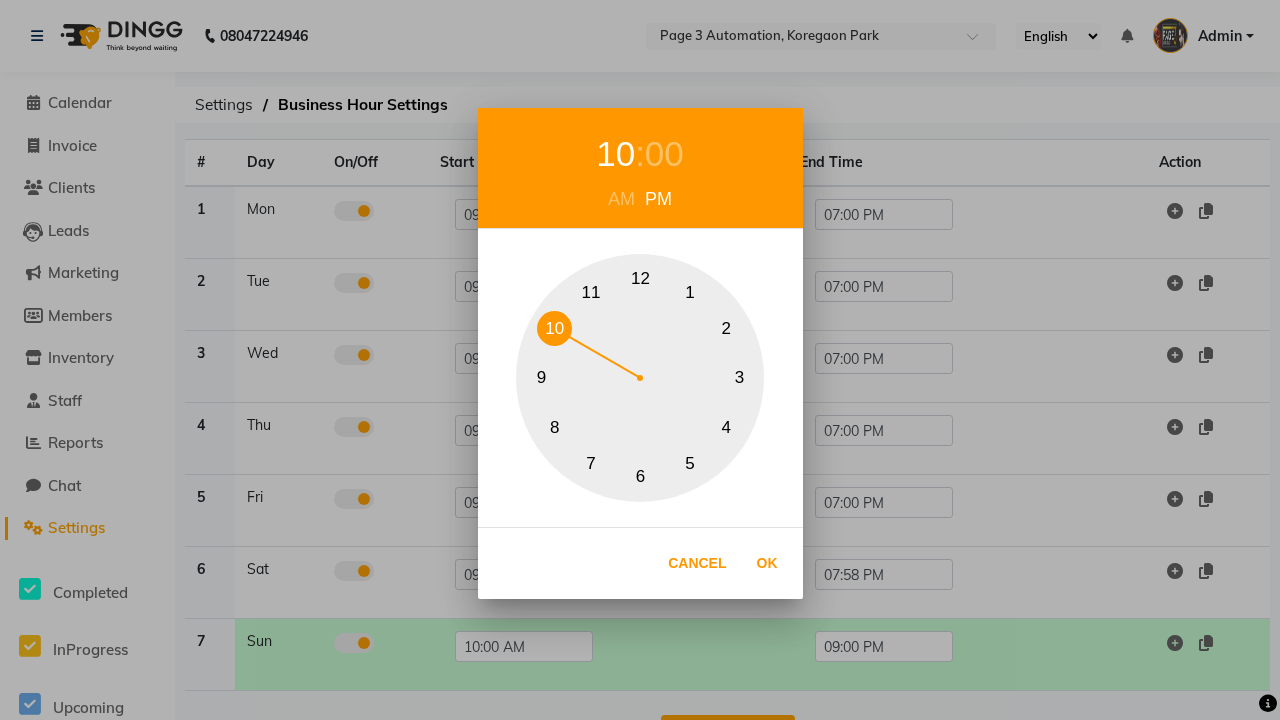 click on "00" at bounding box center (664, 154) 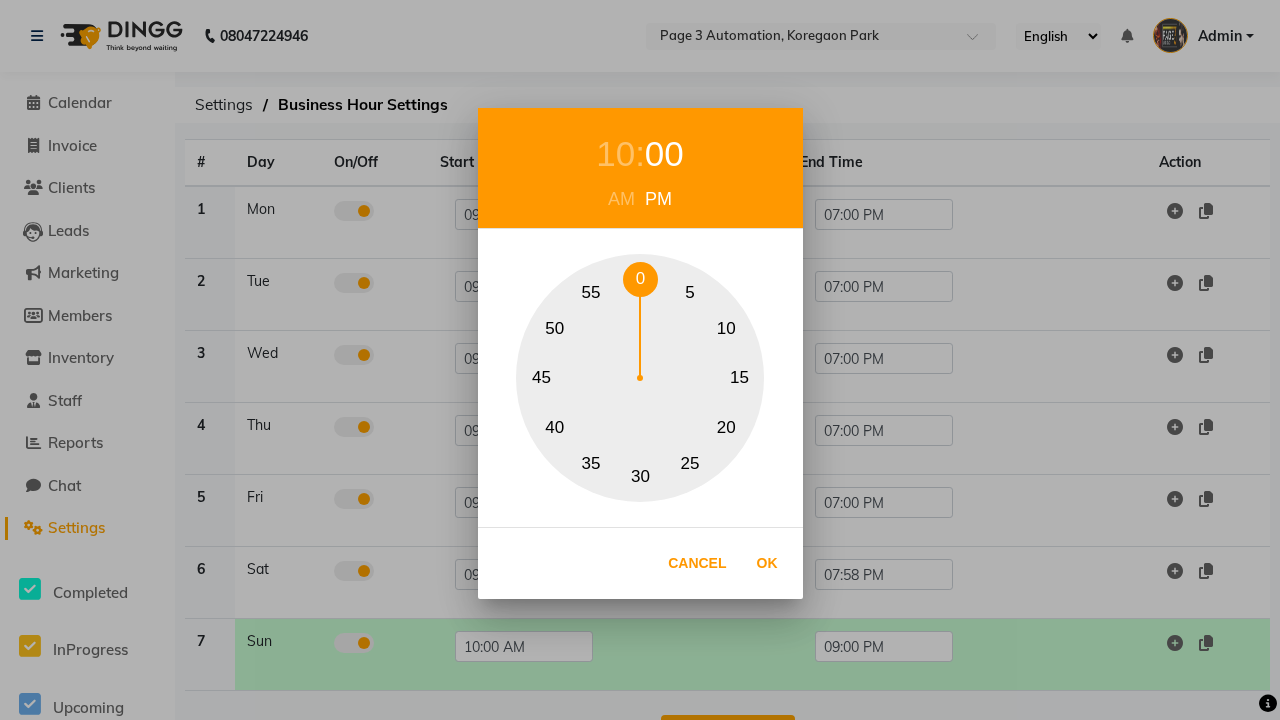 click on "0" at bounding box center [640, 279] 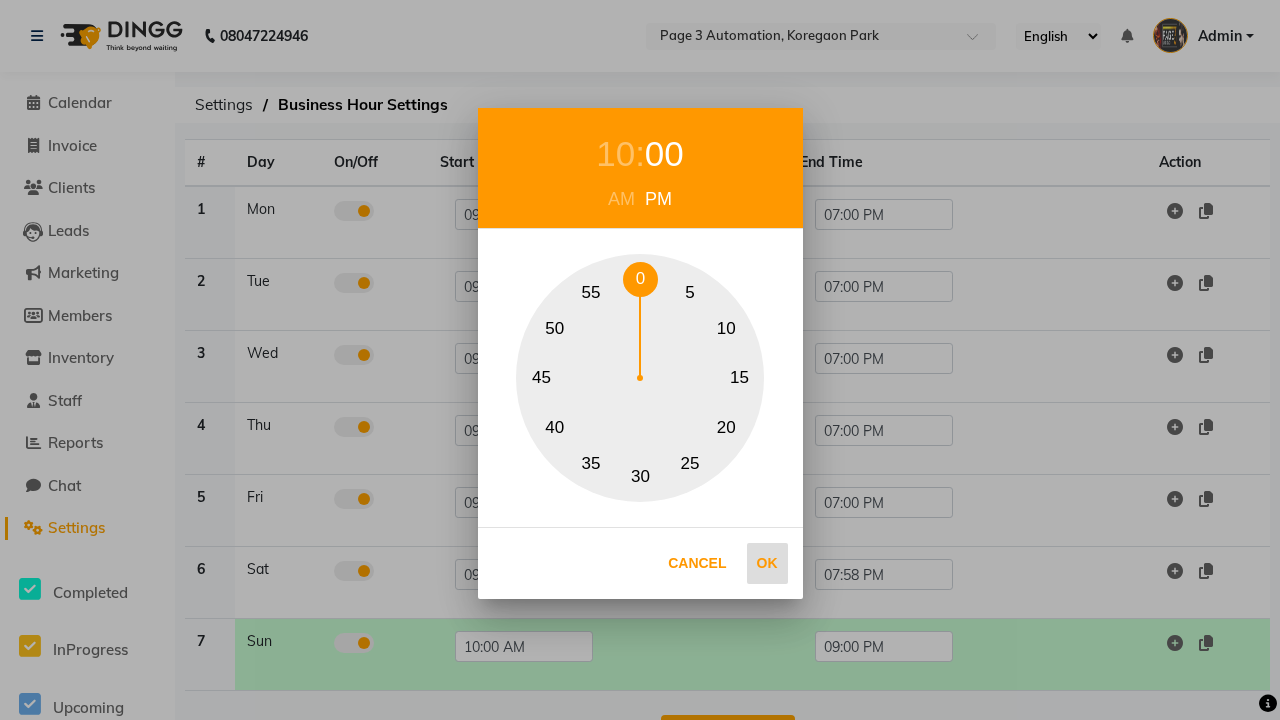 click on "Ok" at bounding box center (767, 563) 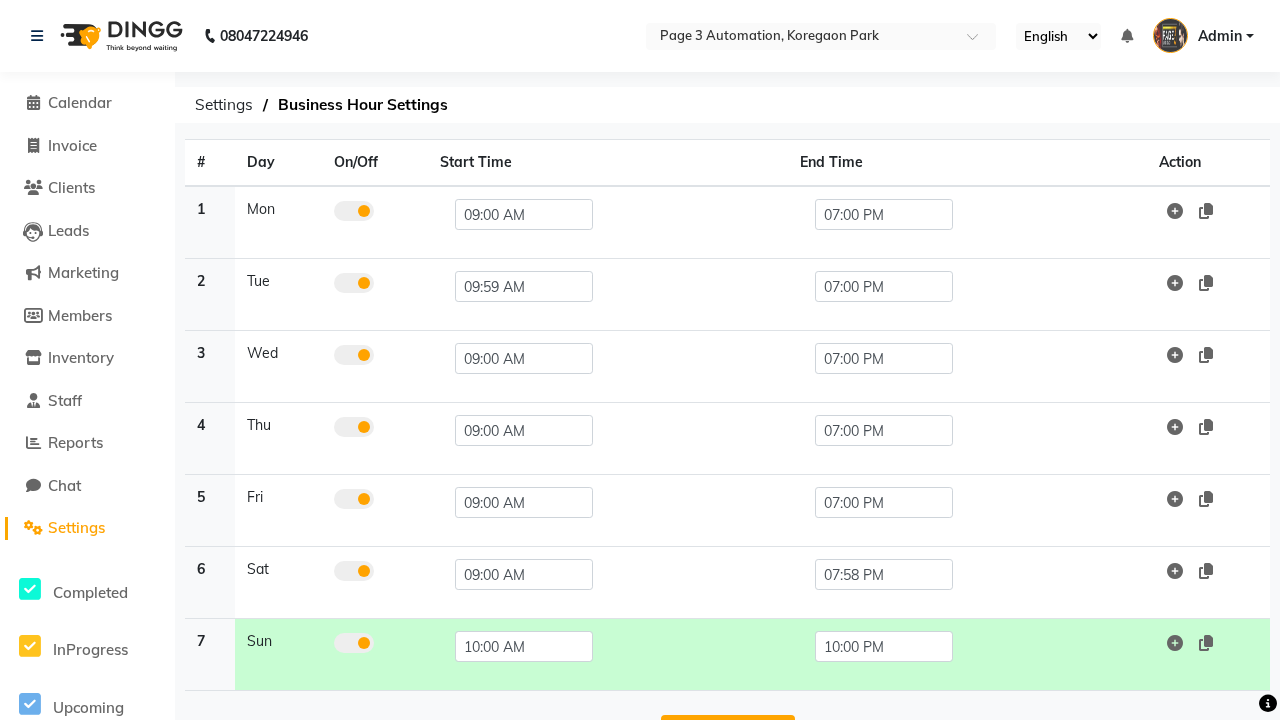 scroll, scrollTop: 33, scrollLeft: 0, axis: vertical 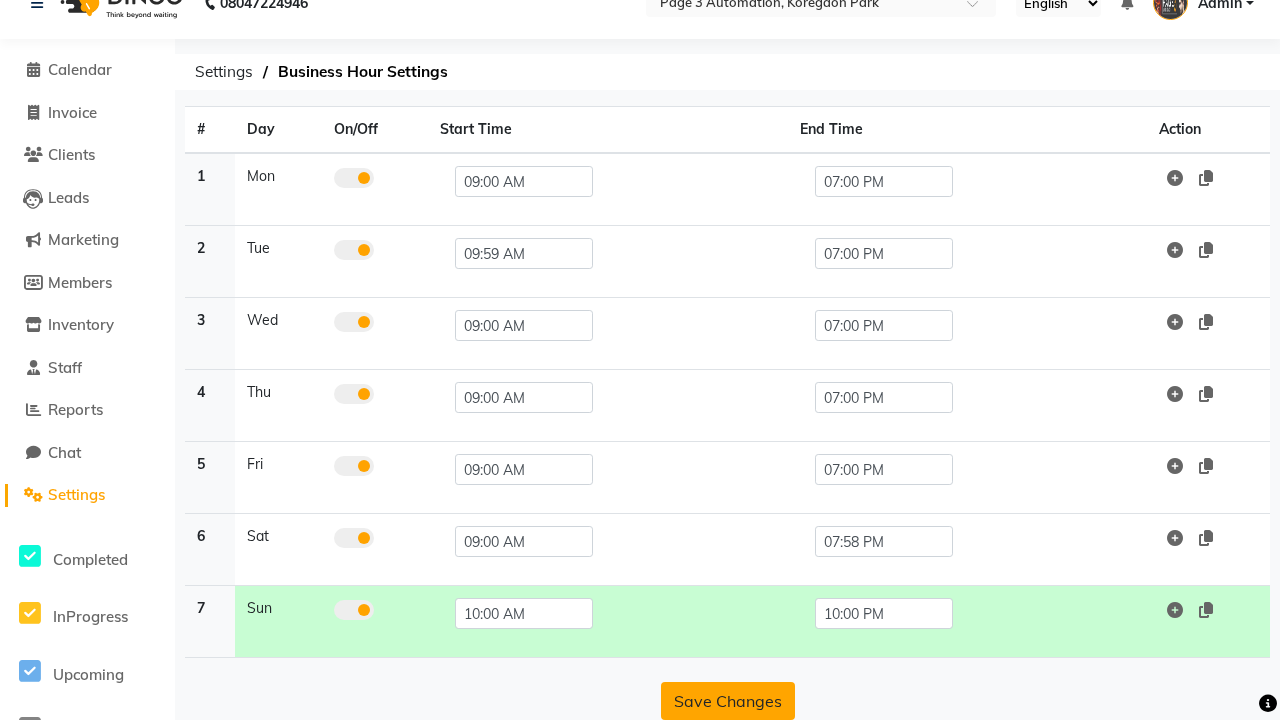 click on "Save Changes" 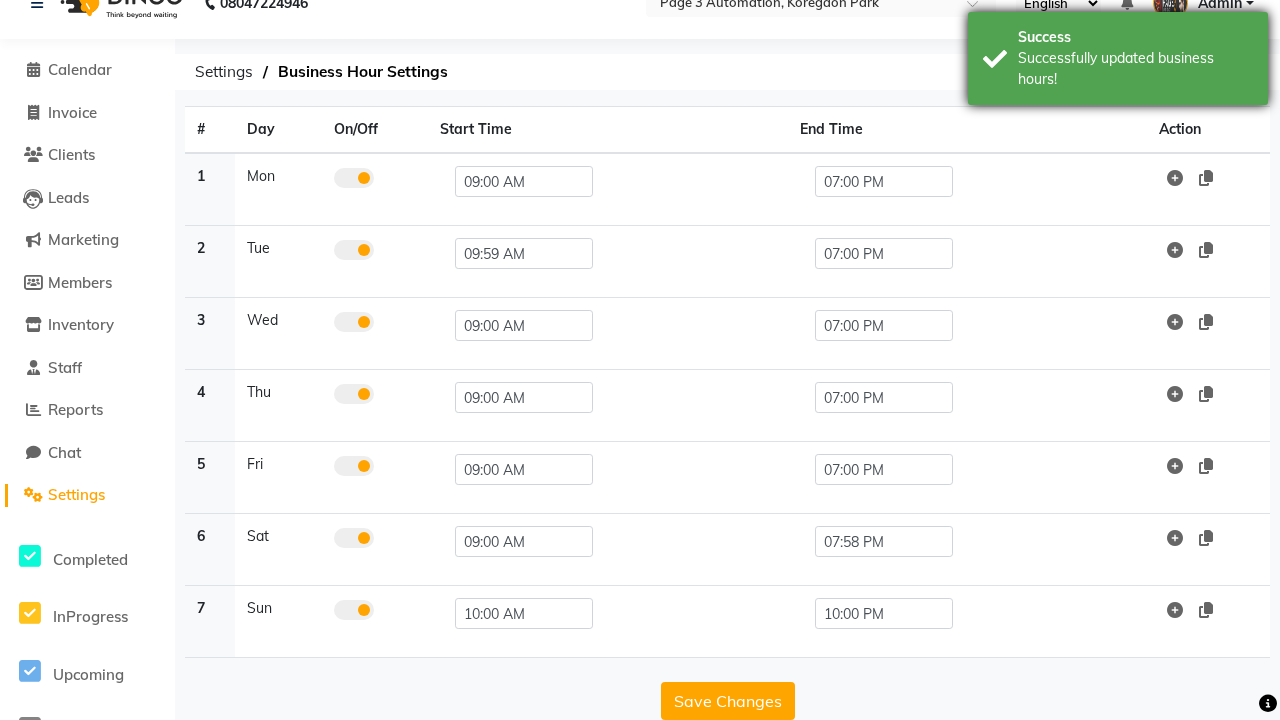 click on "Successfully updated business hours!" at bounding box center [1135, 69] 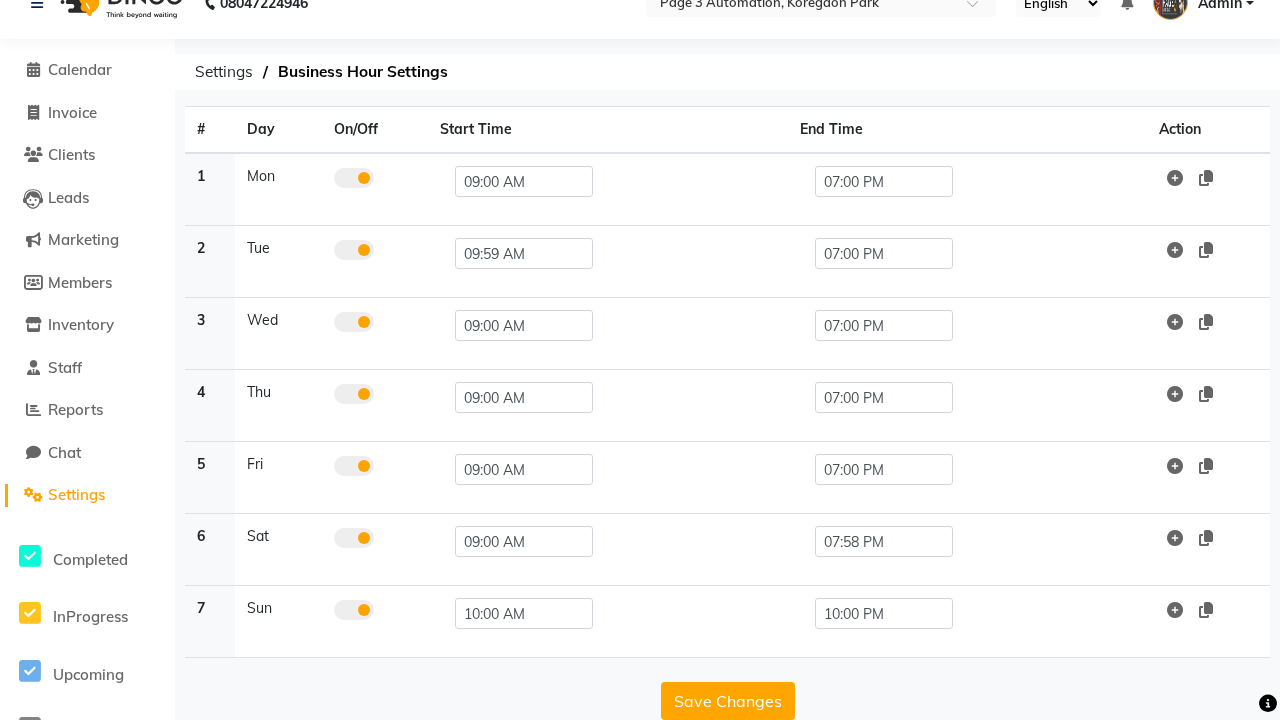 scroll, scrollTop: 8, scrollLeft: 0, axis: vertical 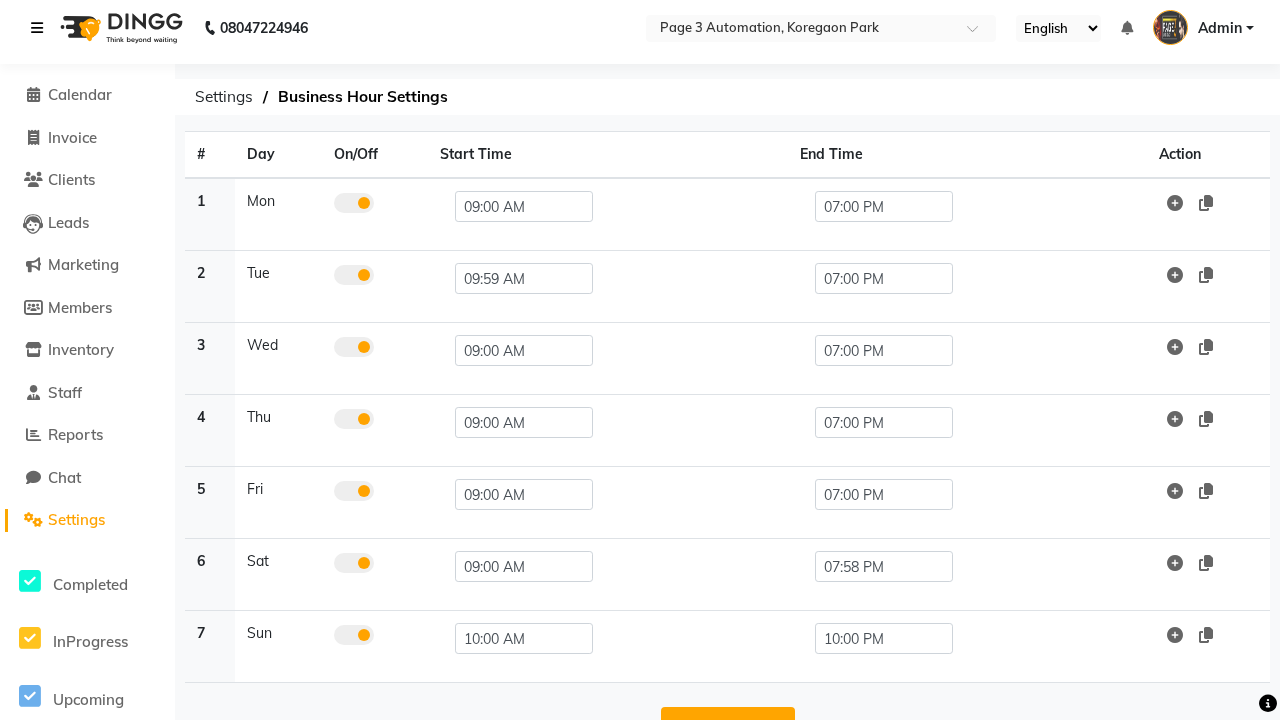 click at bounding box center (37, 28) 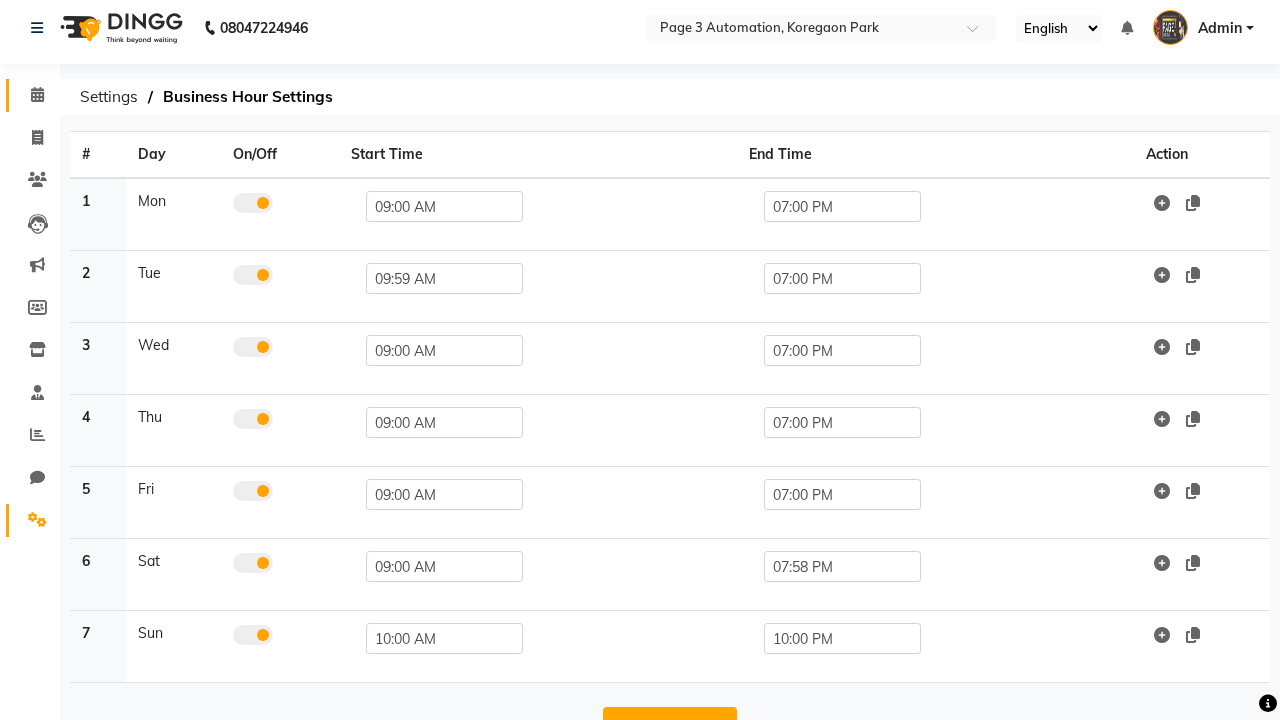 click 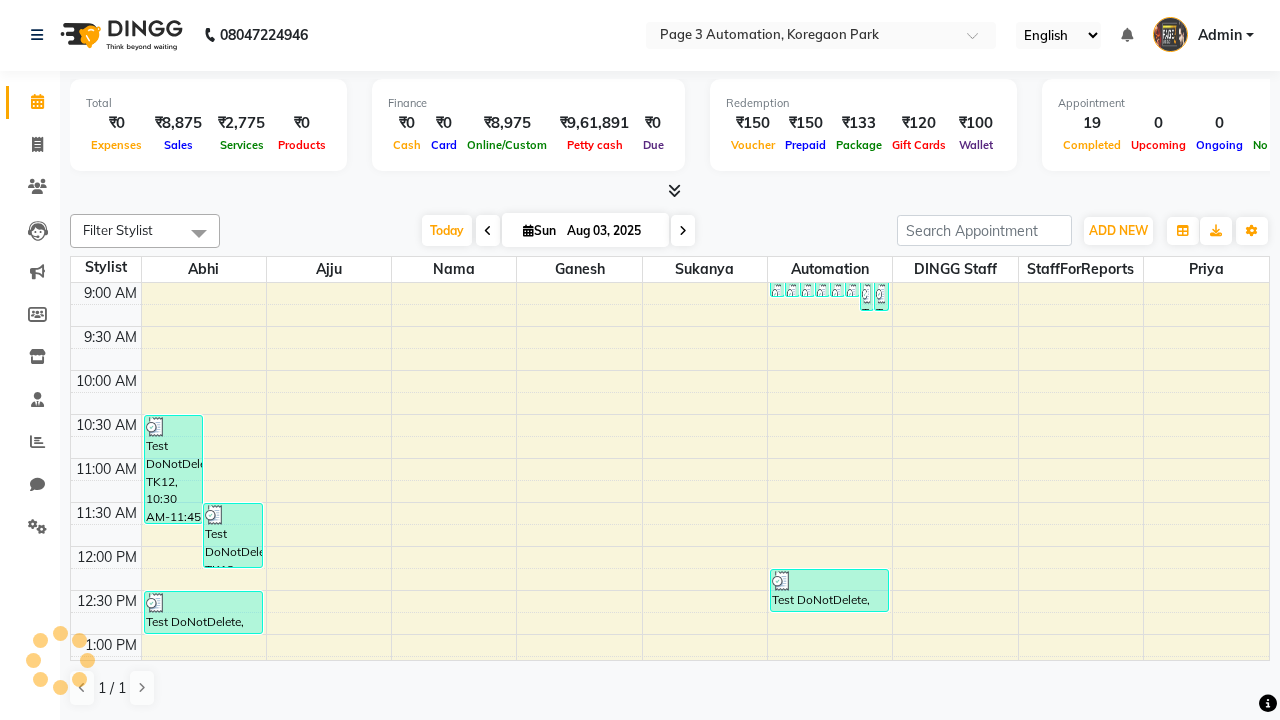 scroll, scrollTop: 0, scrollLeft: 0, axis: both 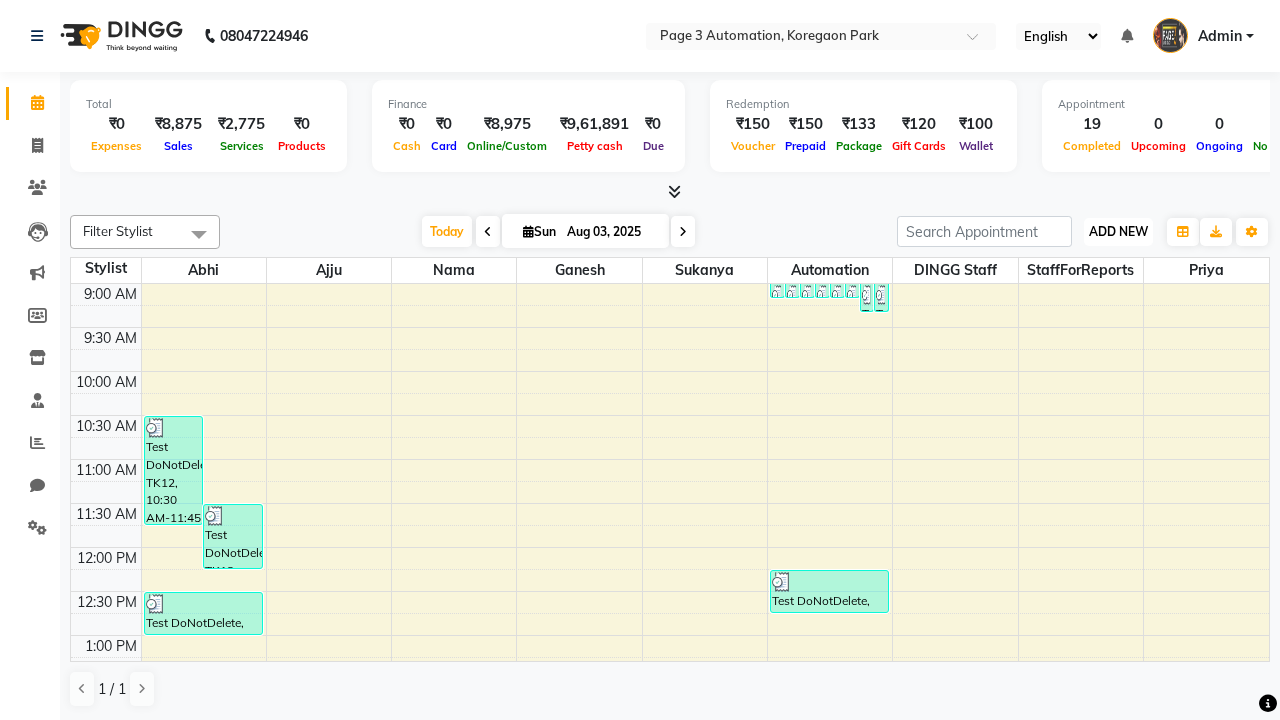 click on "ADD NEW" at bounding box center (1118, 231) 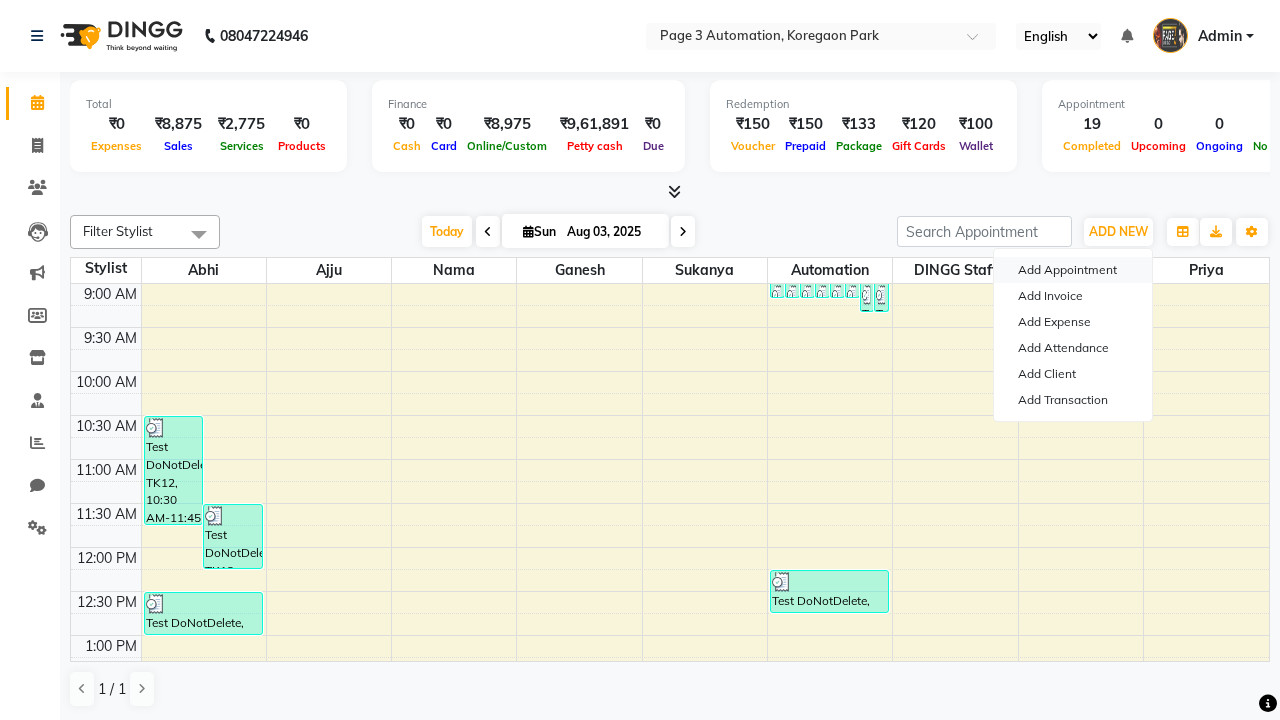 click on "Add Appointment" at bounding box center (1073, 270) 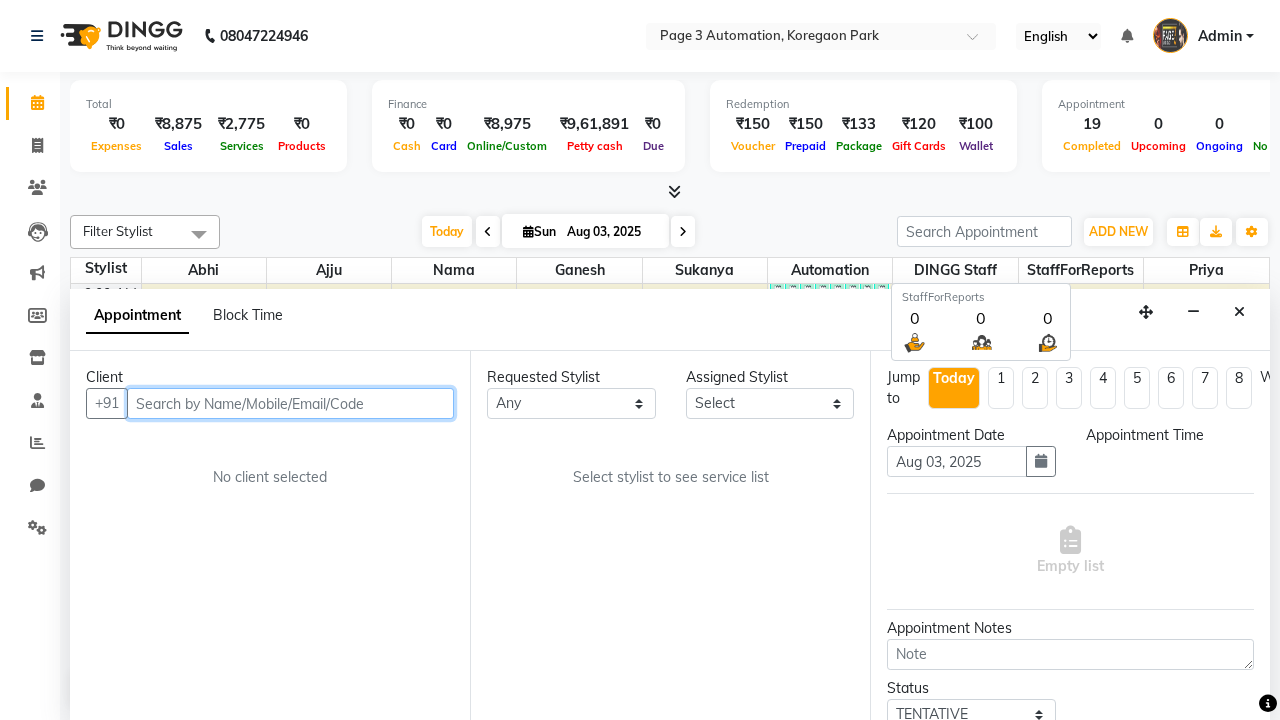 select on "600" 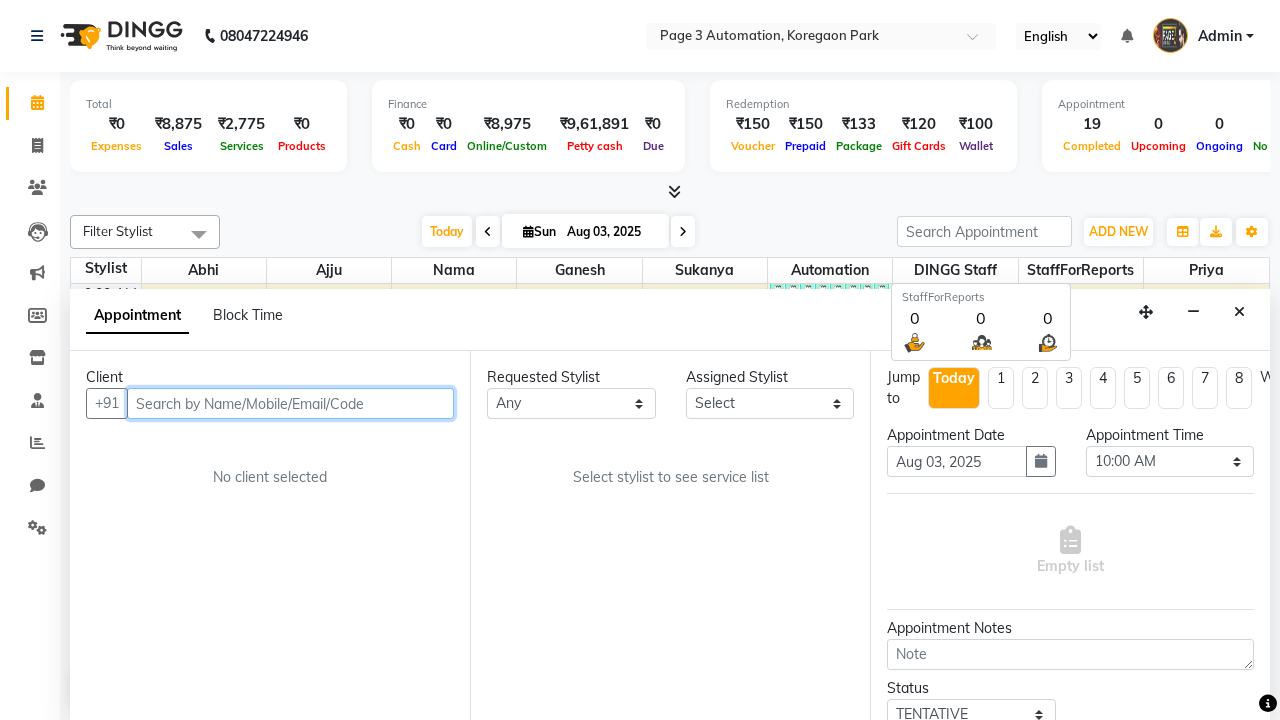 scroll, scrollTop: 1, scrollLeft: 0, axis: vertical 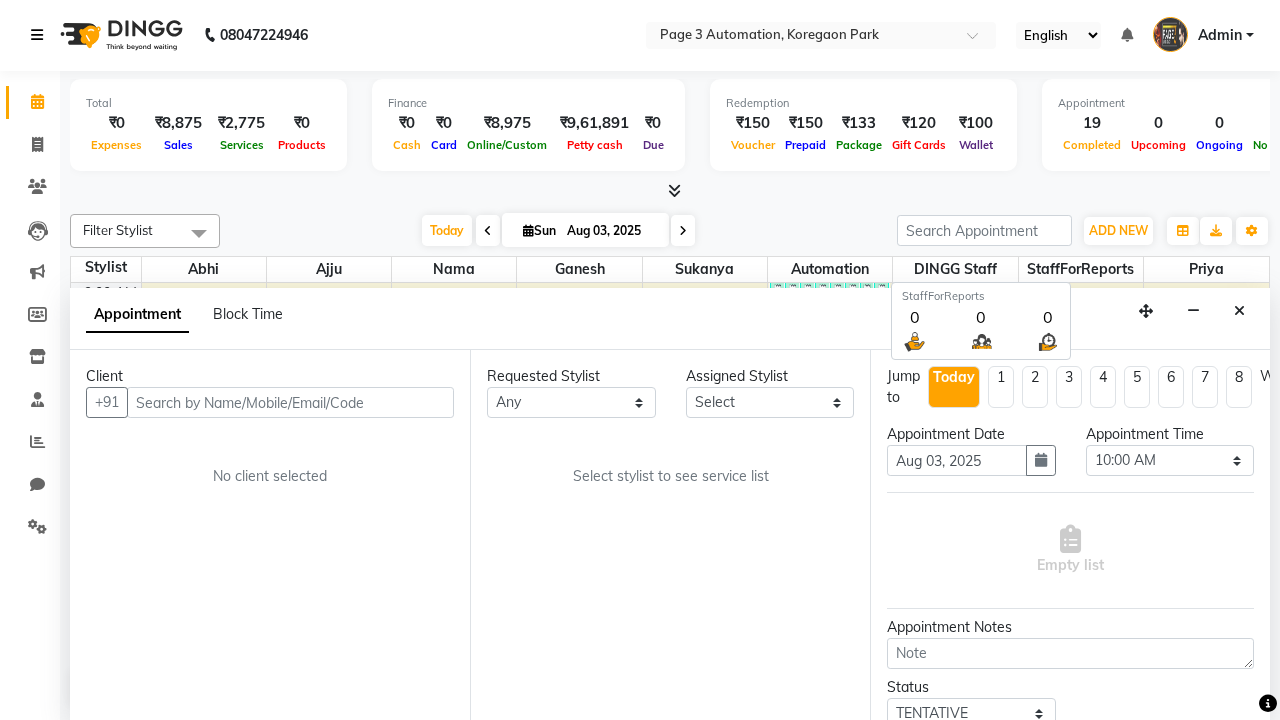 click at bounding box center (37, 35) 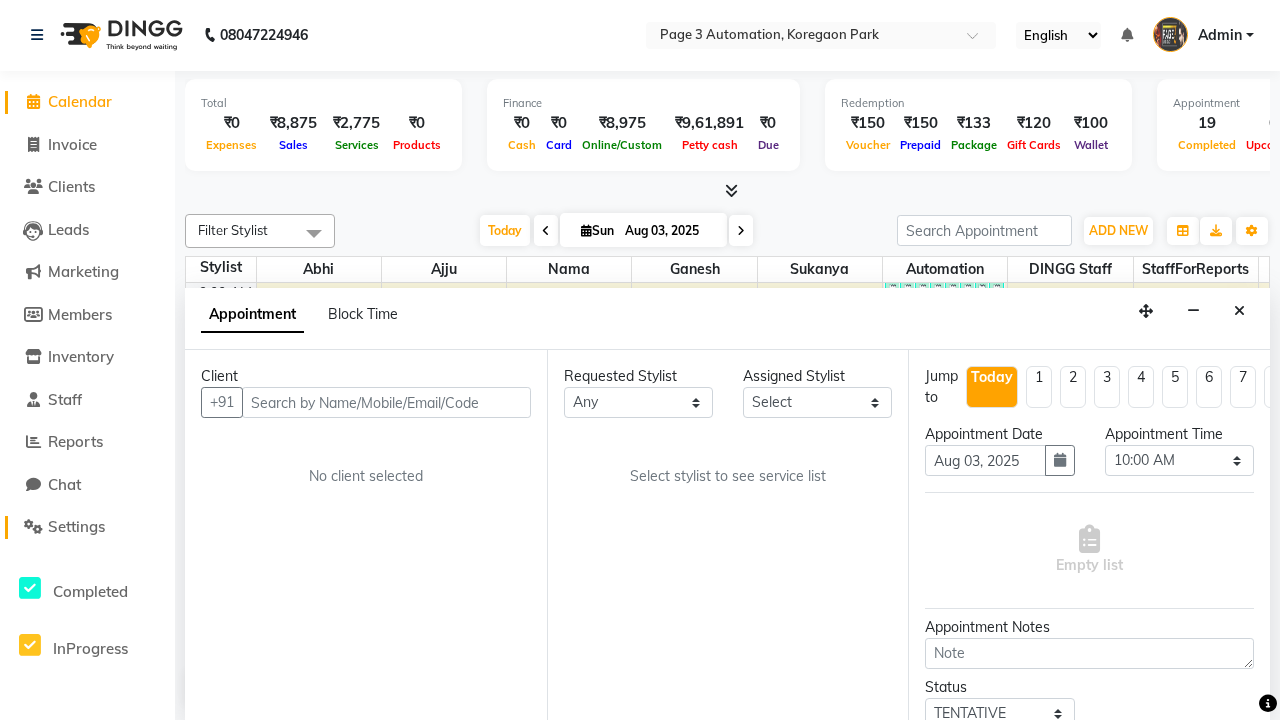 click on "Settings" 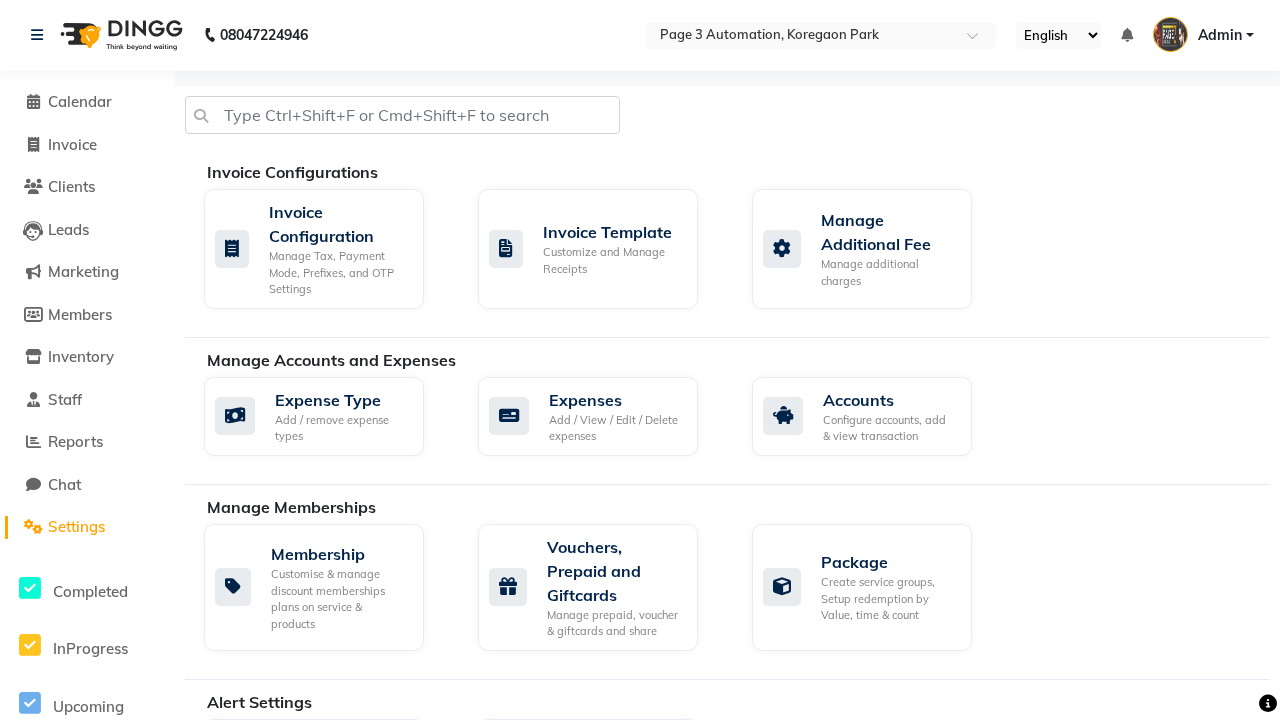 scroll, scrollTop: 0, scrollLeft: 0, axis: both 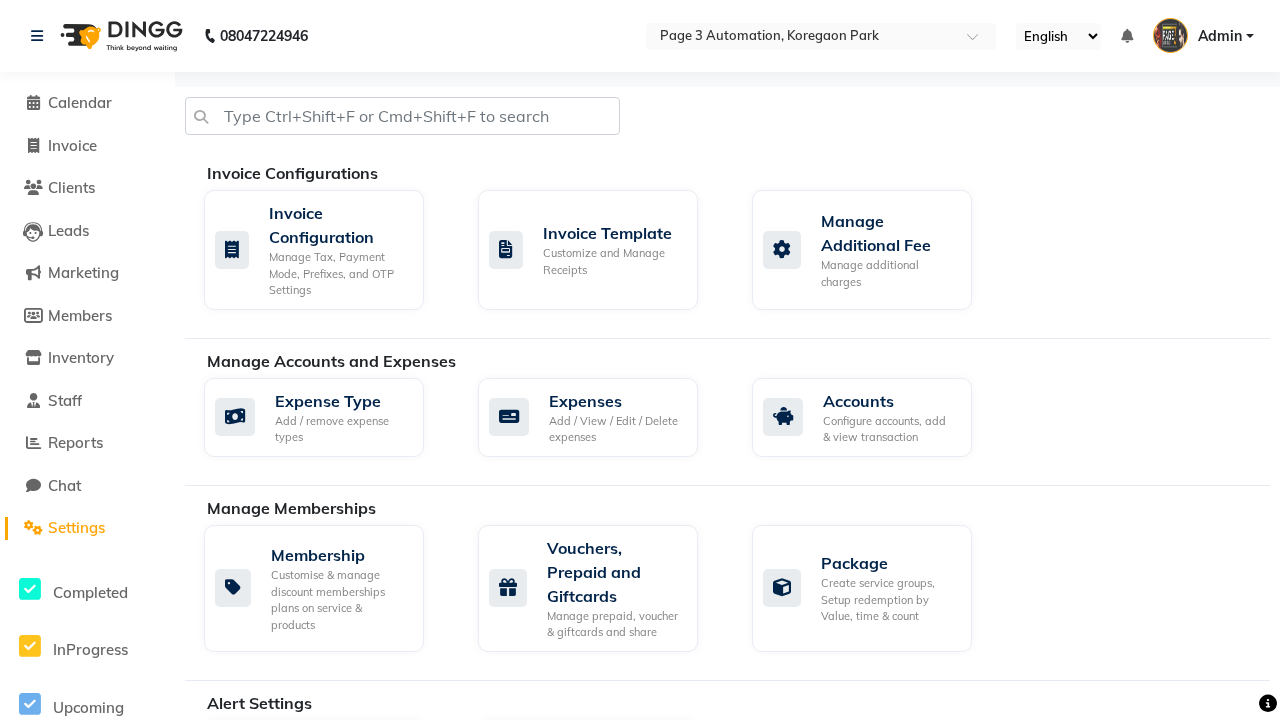 click on "Business Hours" 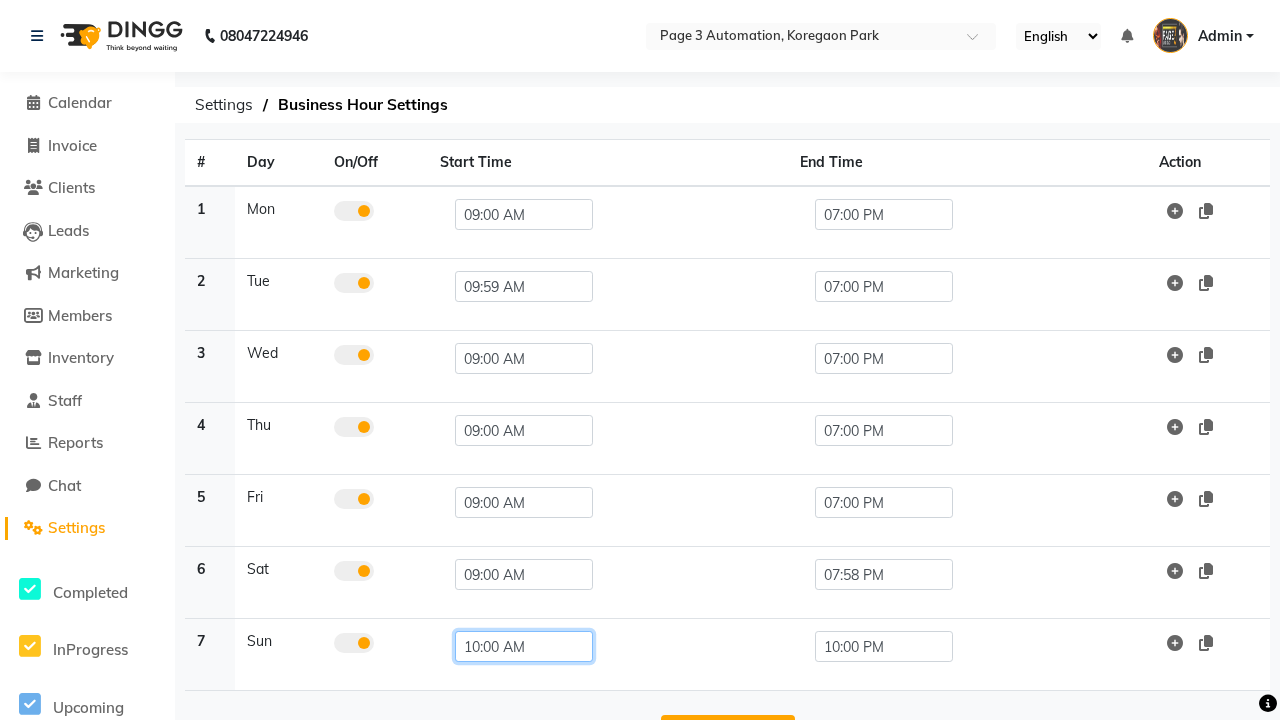 click on "10:00 AM" 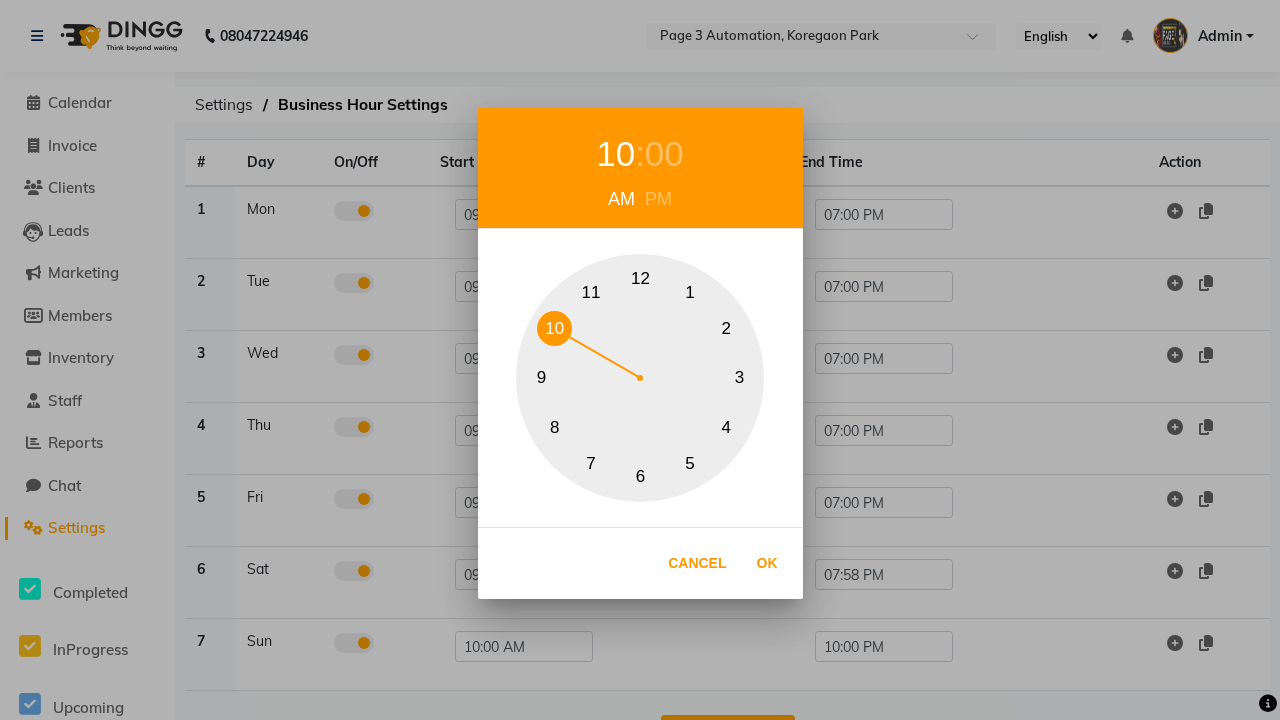 click on "9" at bounding box center (541, 378) 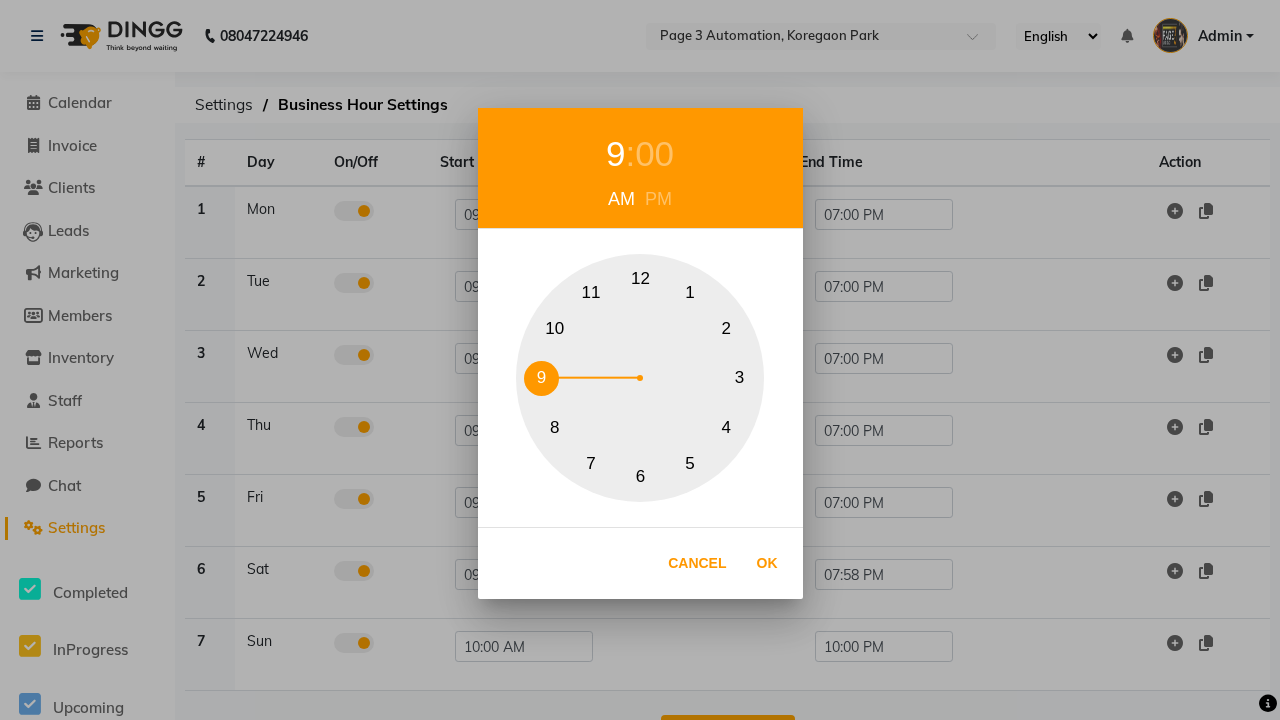 click on "00" at bounding box center (654, 154) 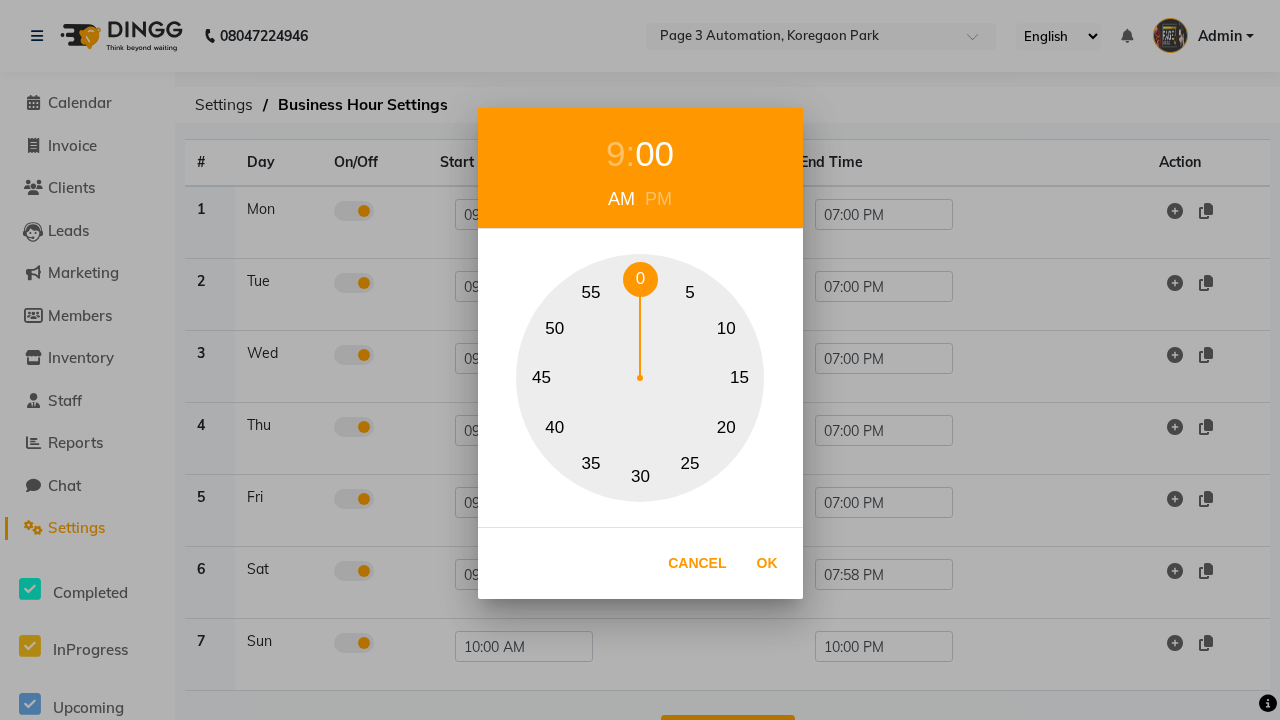 click on "0" at bounding box center [640, 279] 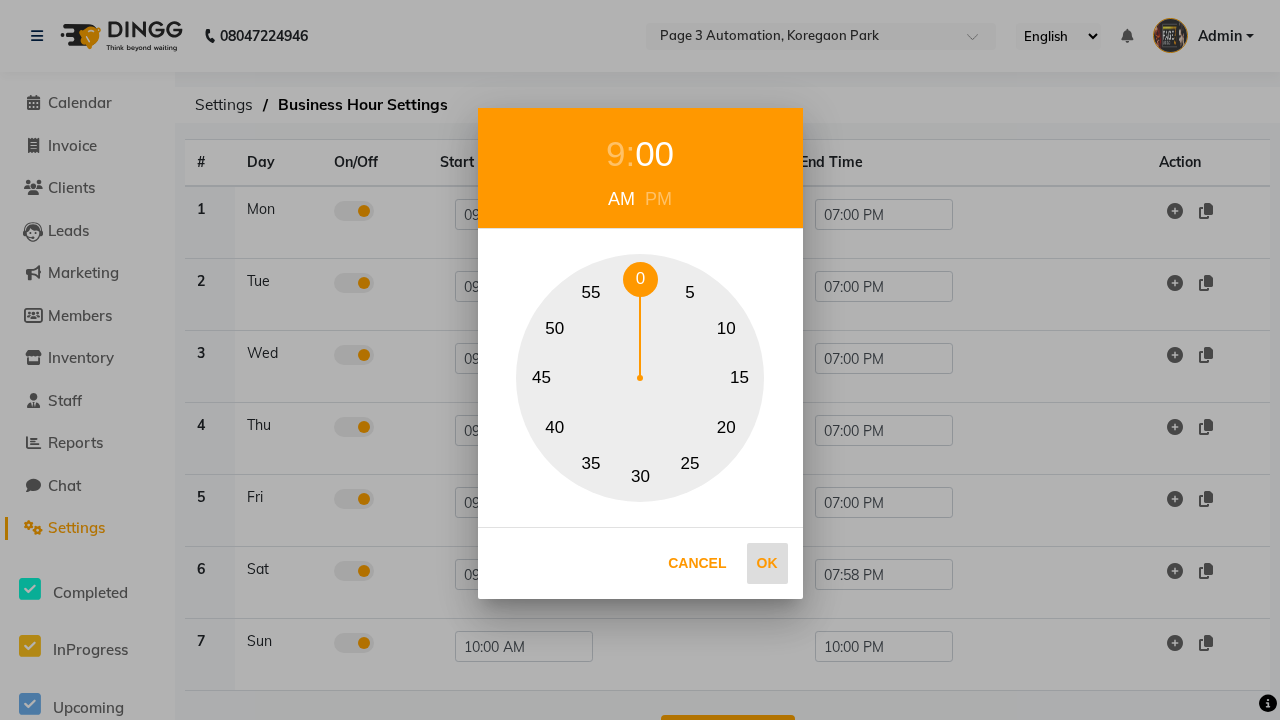 click on "Ok" at bounding box center (767, 563) 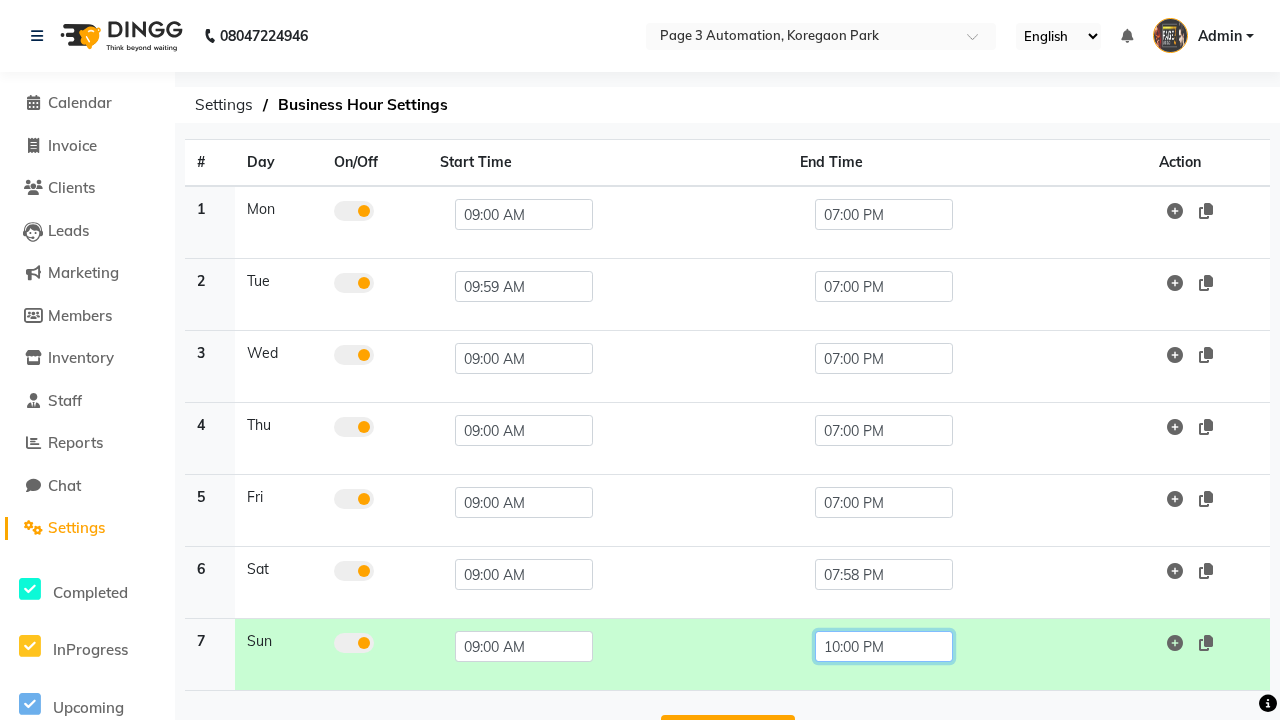 click on "10:00 PM" 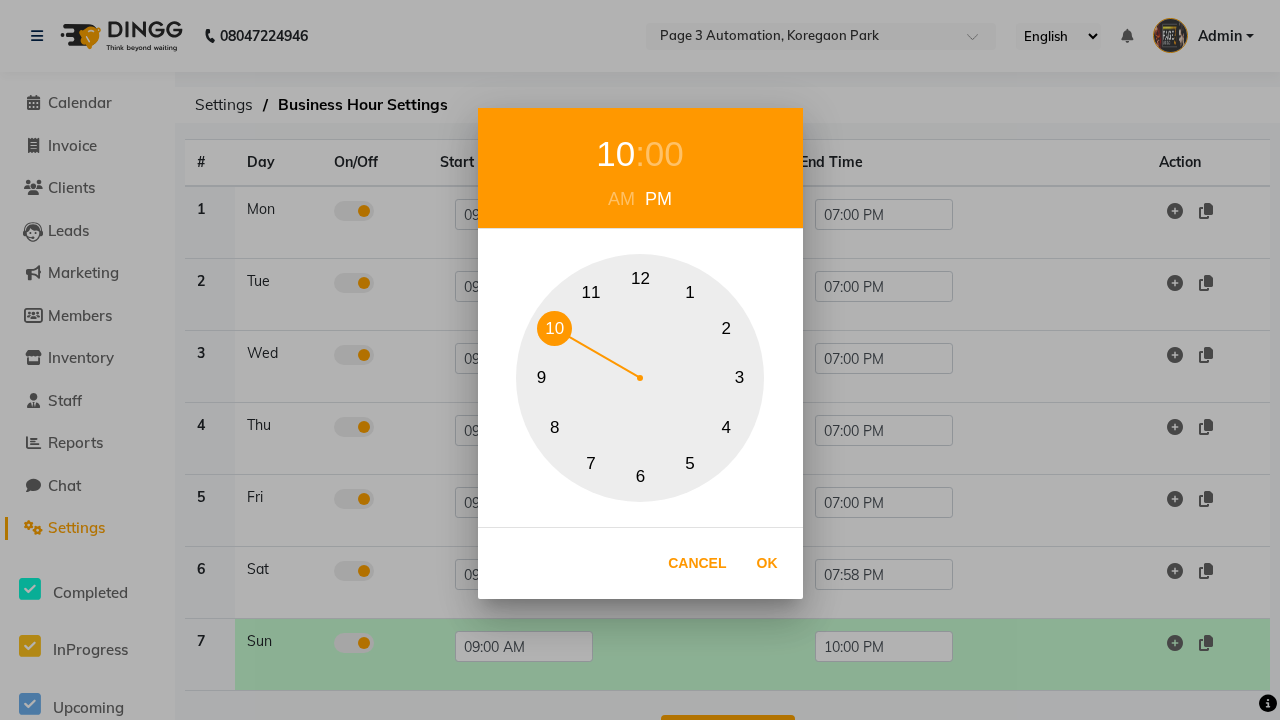 click on "7" at bounding box center (591, 463) 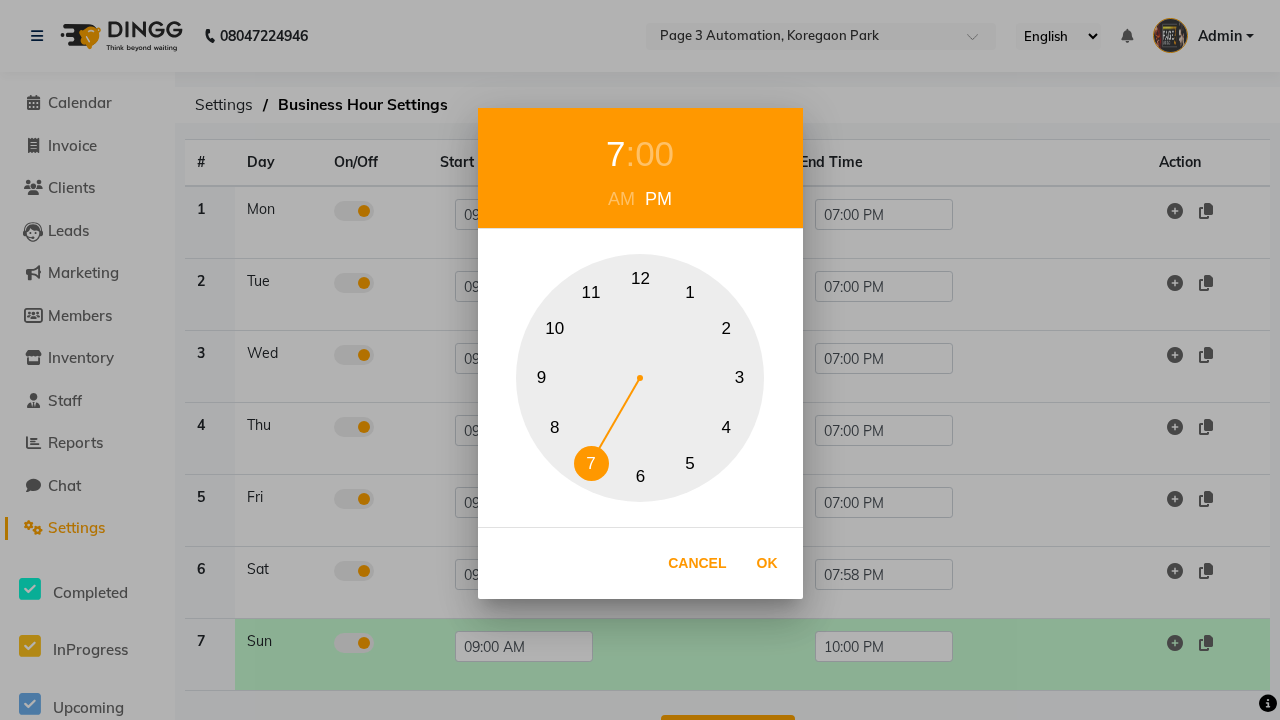 click on "00" at bounding box center (654, 154) 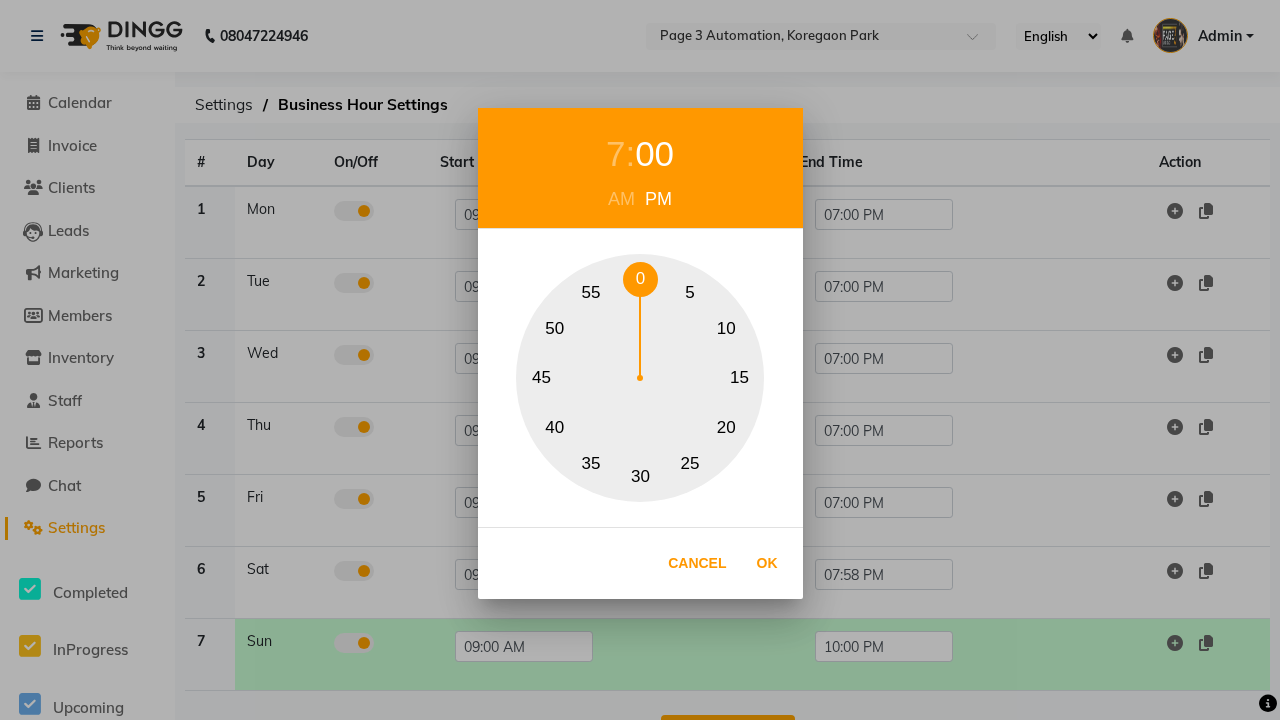 click on "0" at bounding box center [640, 279] 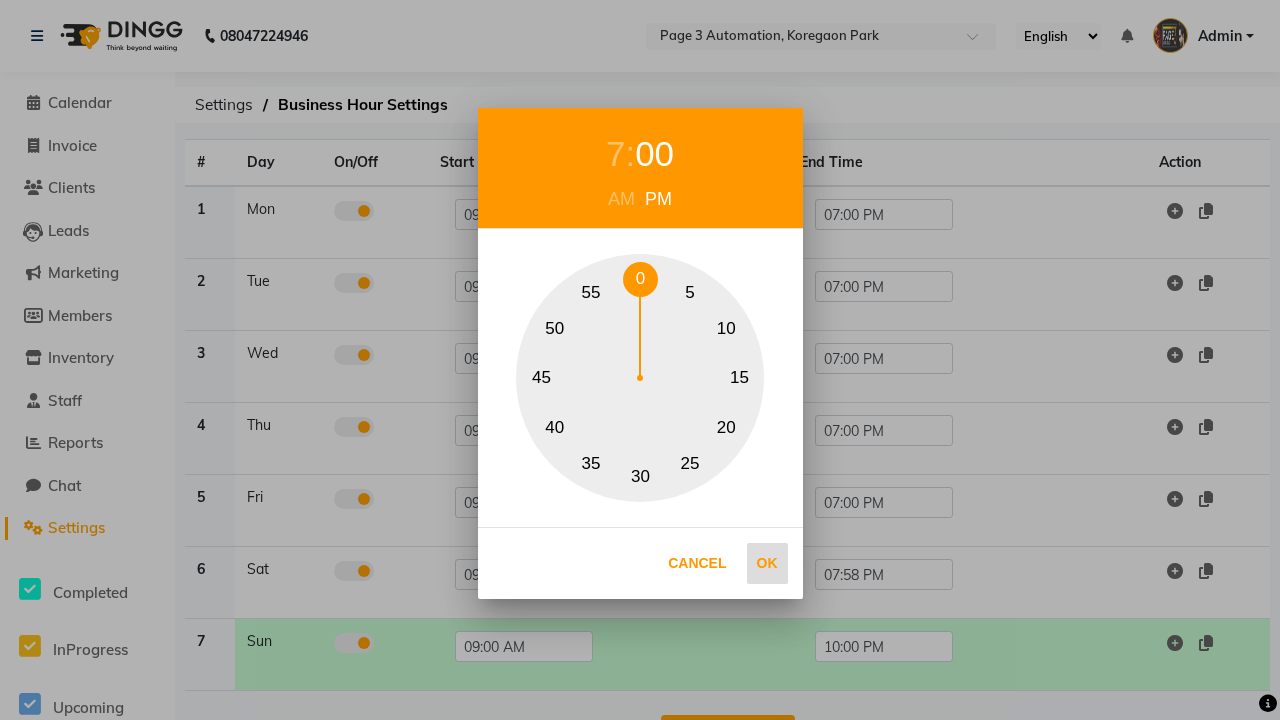 click on "Ok" at bounding box center (767, 563) 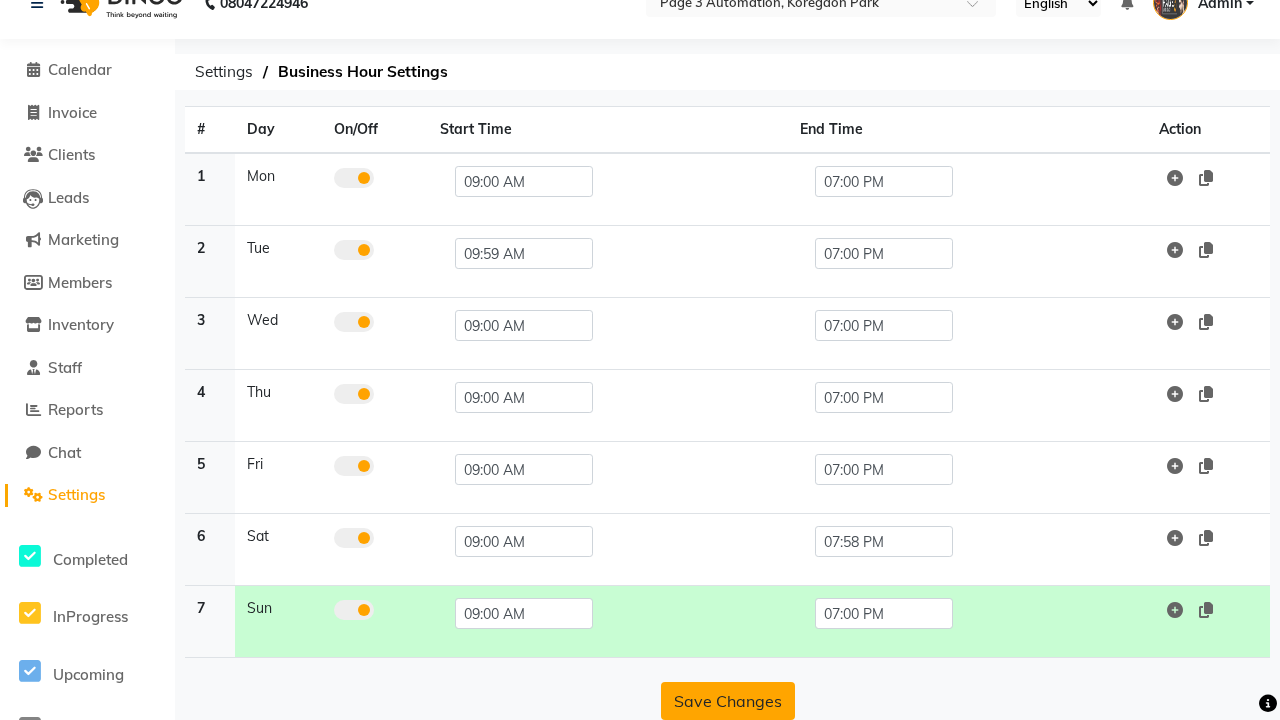 click on "Save Changes" 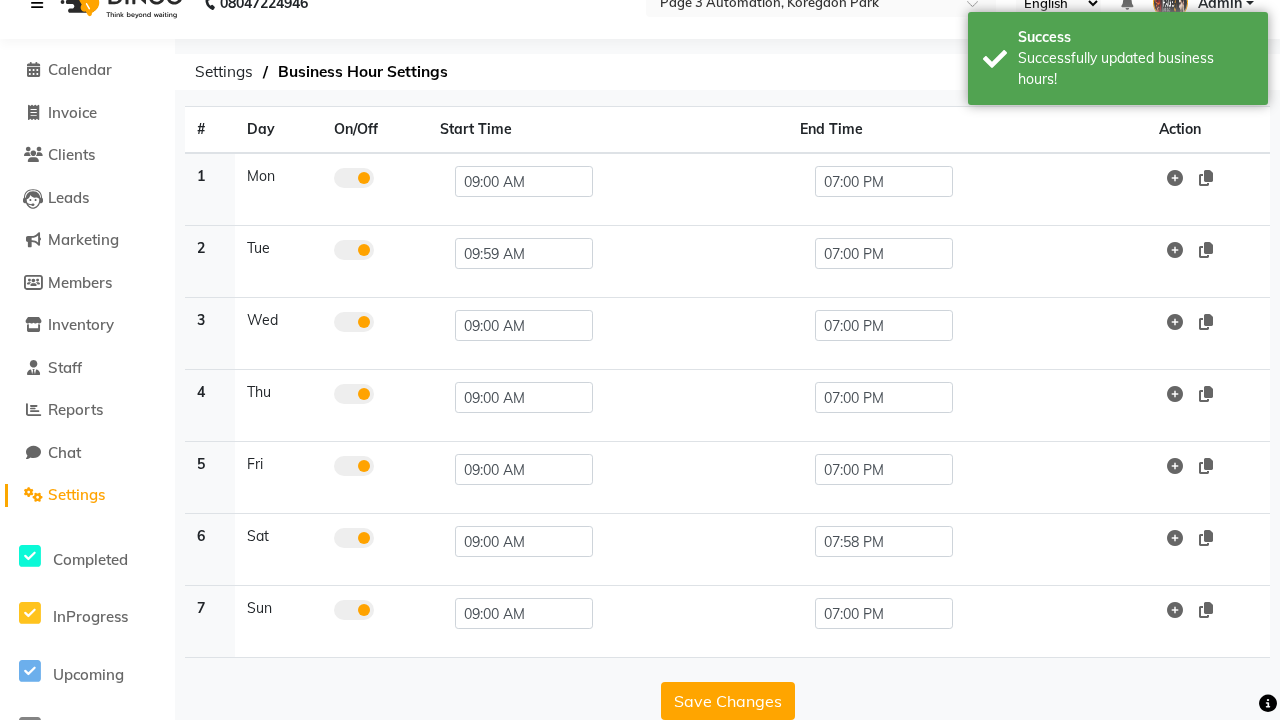 click at bounding box center (37, 3) 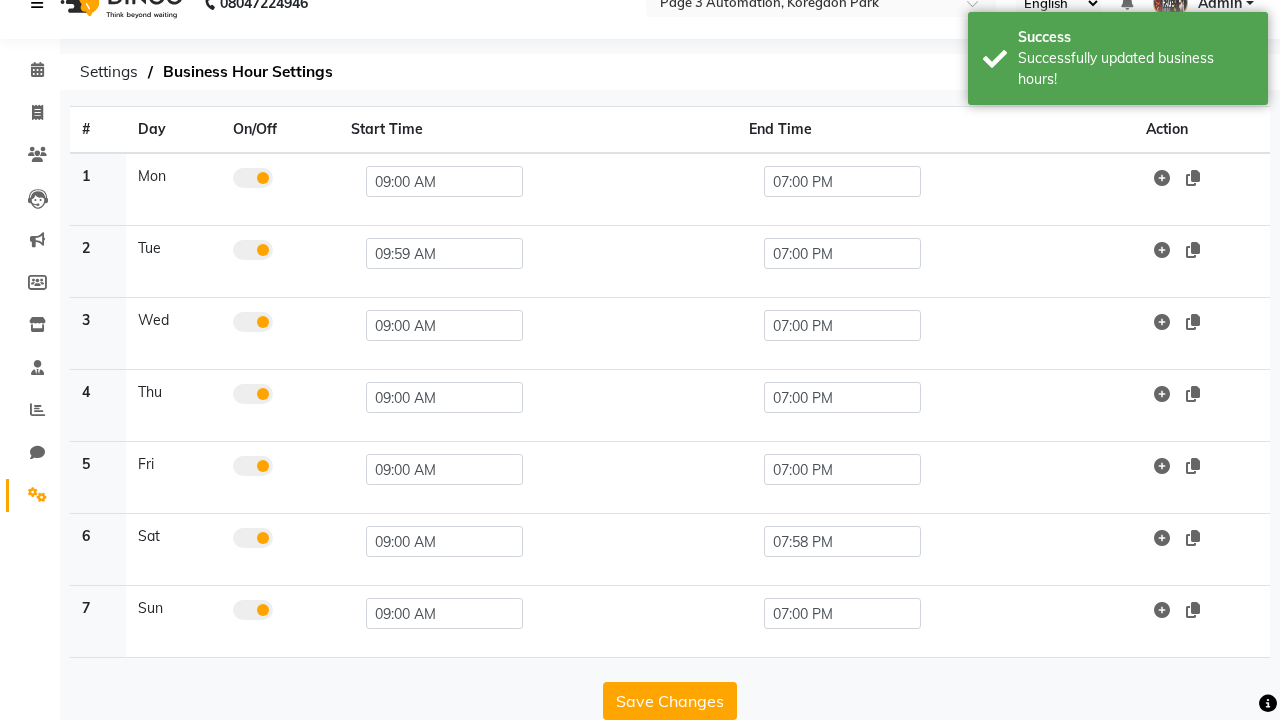 scroll, scrollTop: 8, scrollLeft: 0, axis: vertical 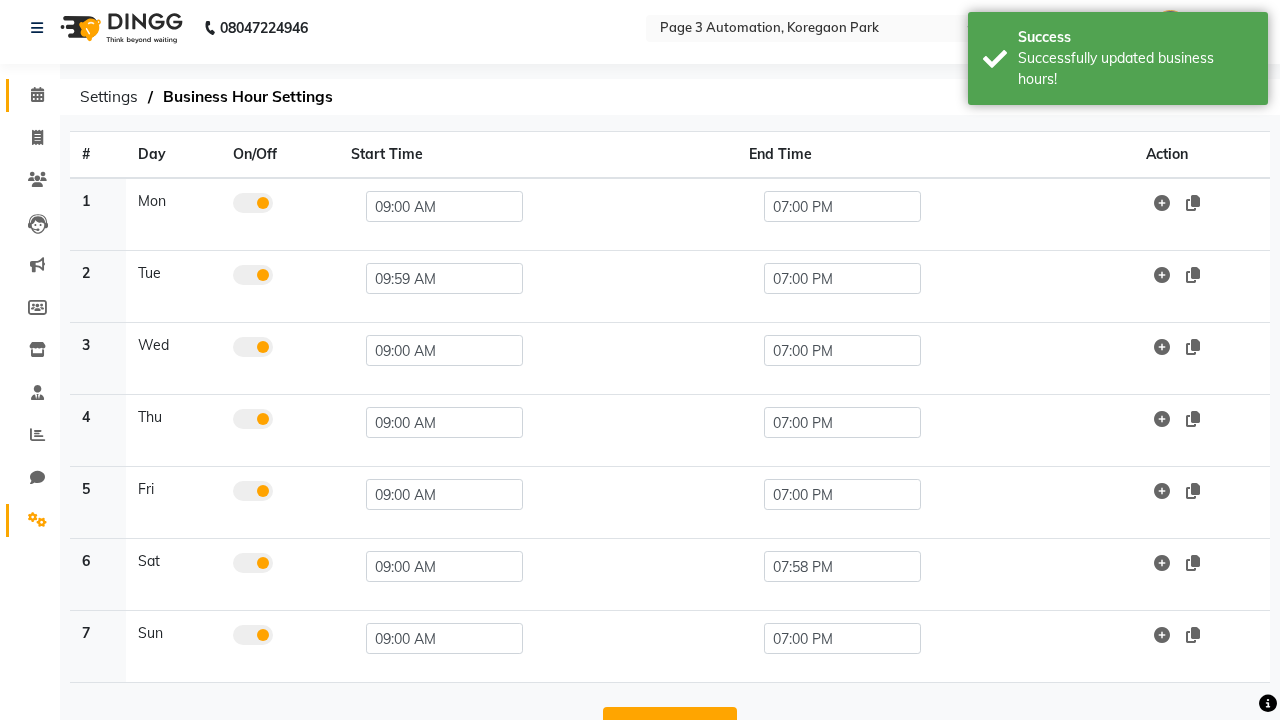 click 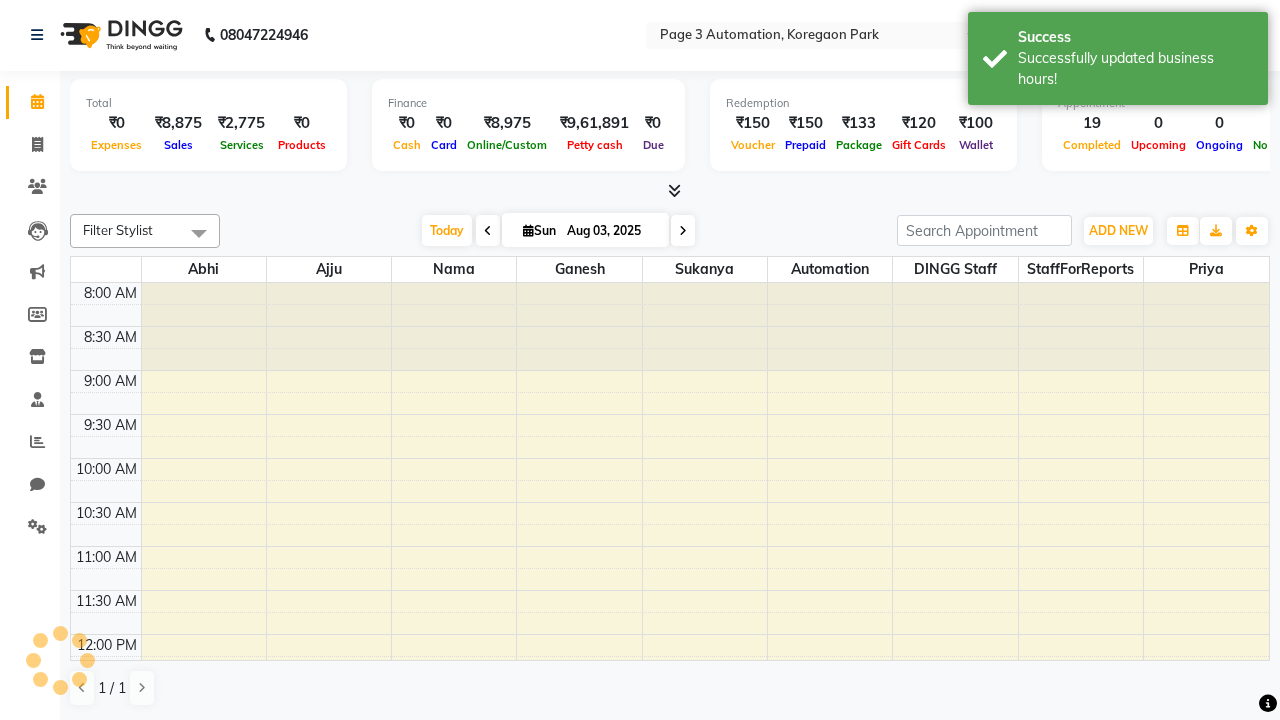 scroll, scrollTop: 0, scrollLeft: 0, axis: both 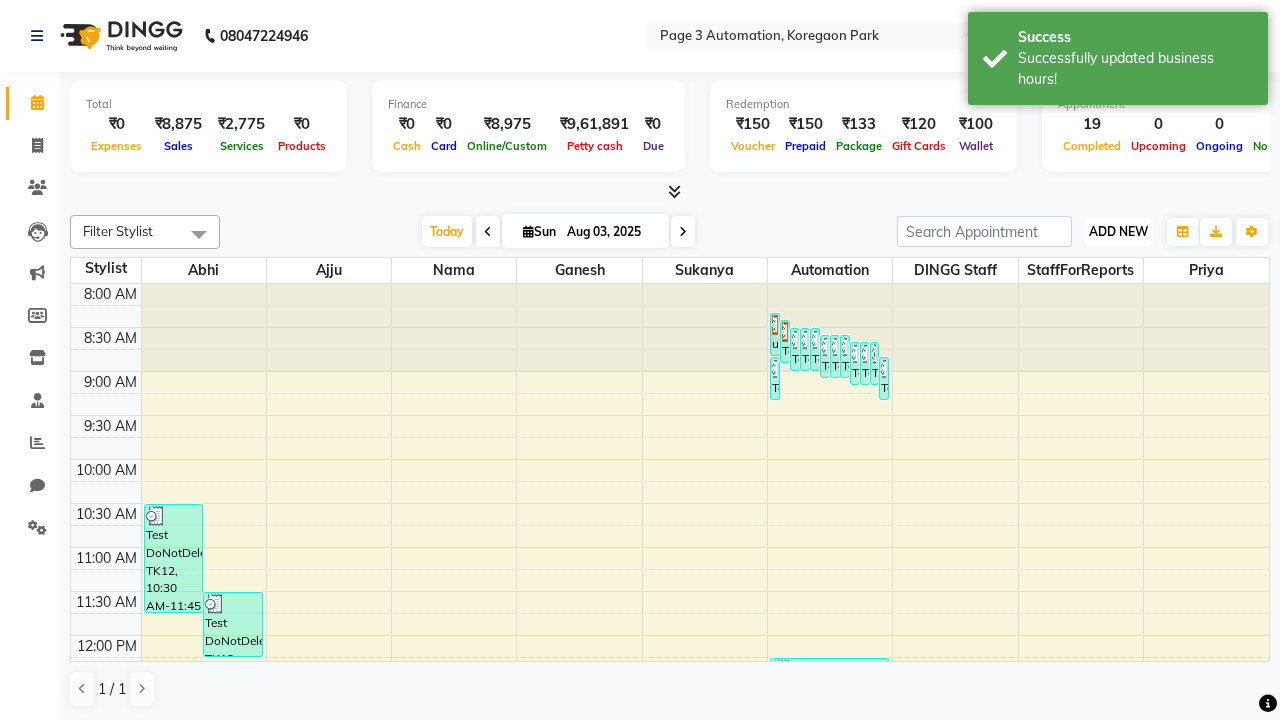 click on "ADD NEW" at bounding box center (1118, 231) 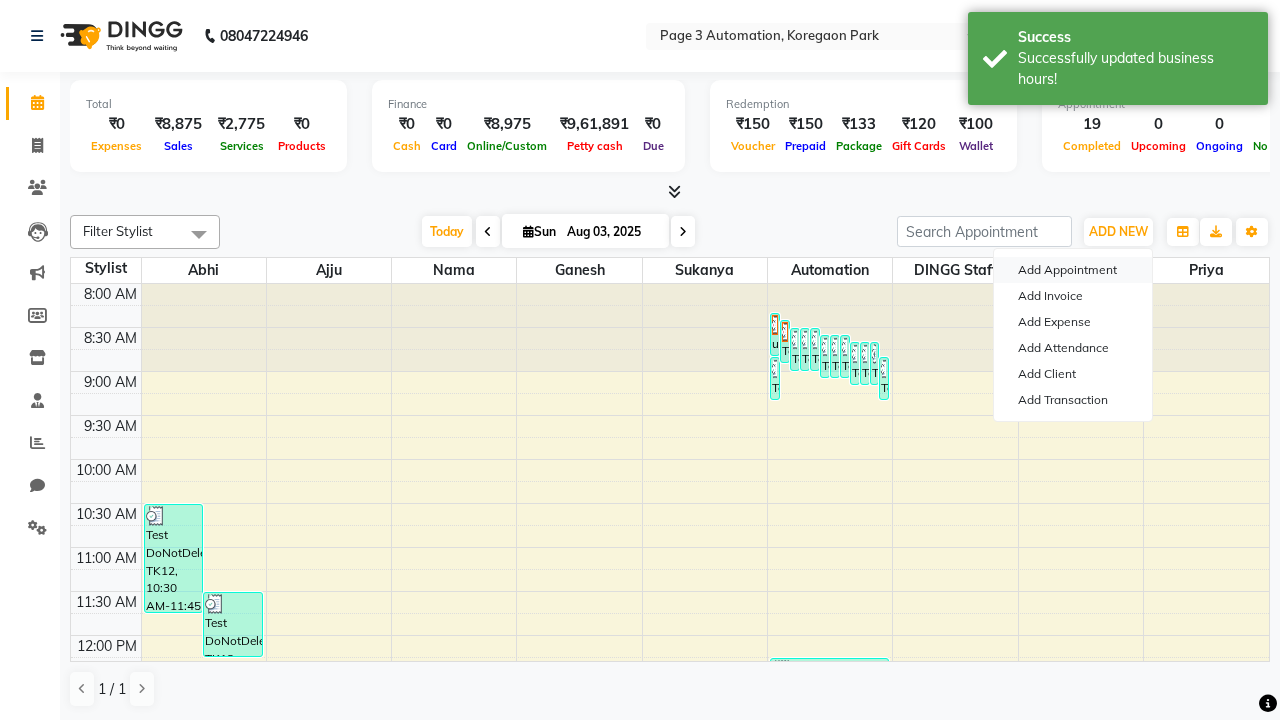 click on "Add Appointment" at bounding box center [1073, 270] 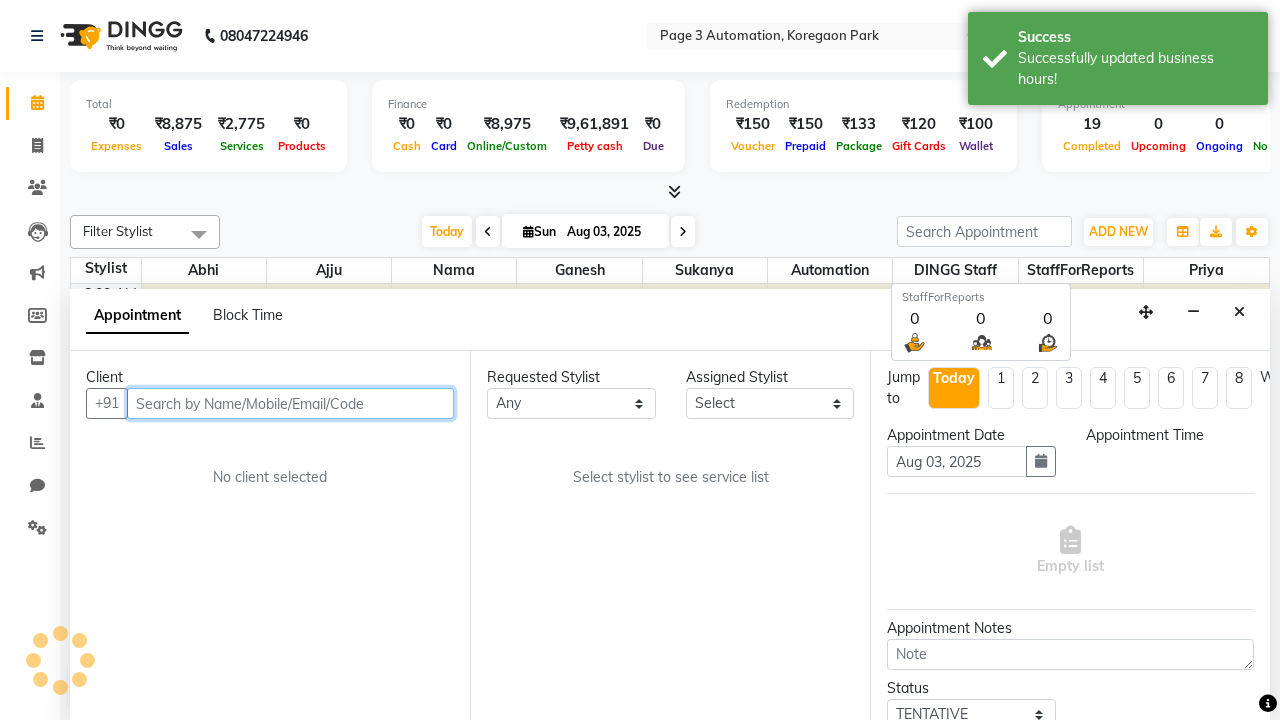 select on "540" 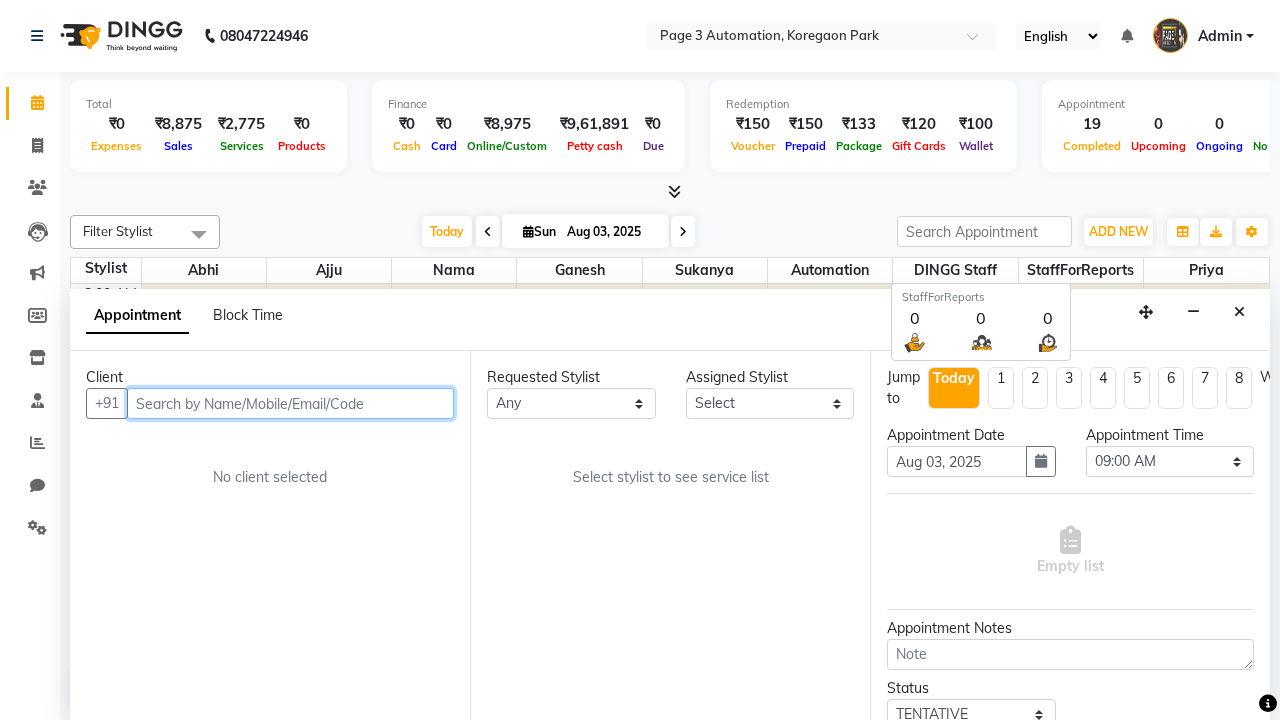 scroll, scrollTop: 1, scrollLeft: 0, axis: vertical 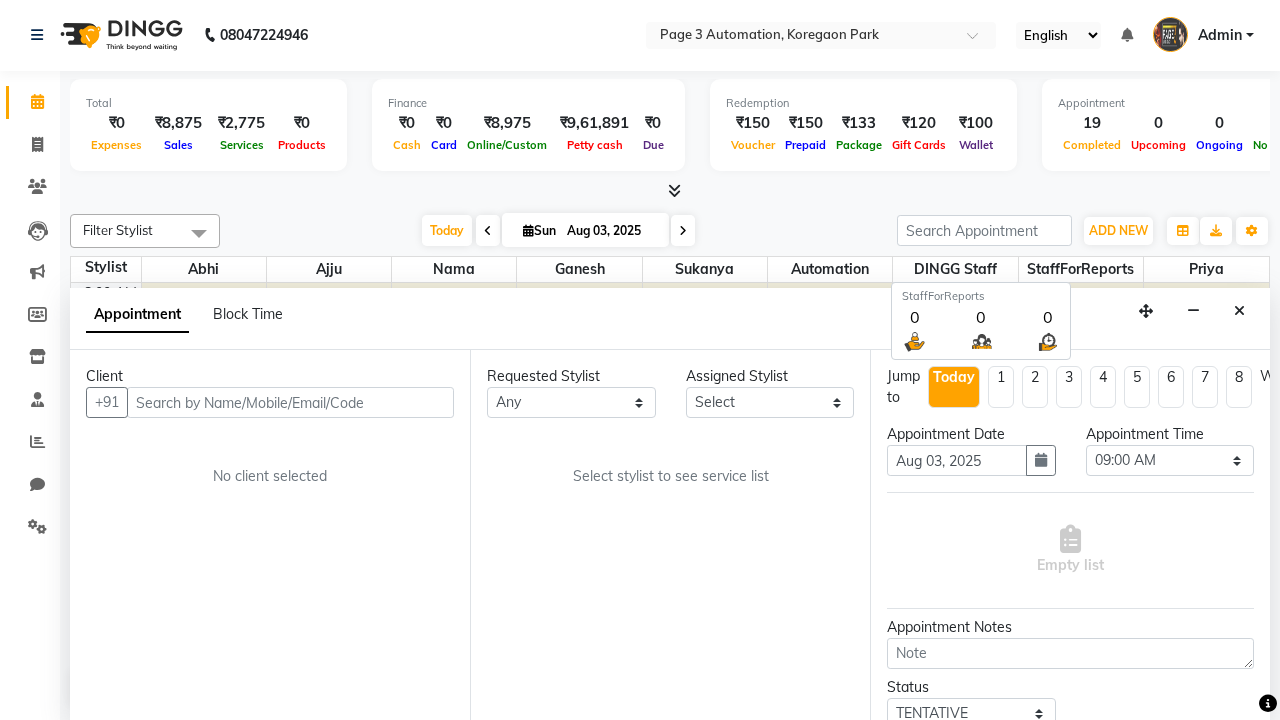 click on "Admin" at bounding box center (1220, 35) 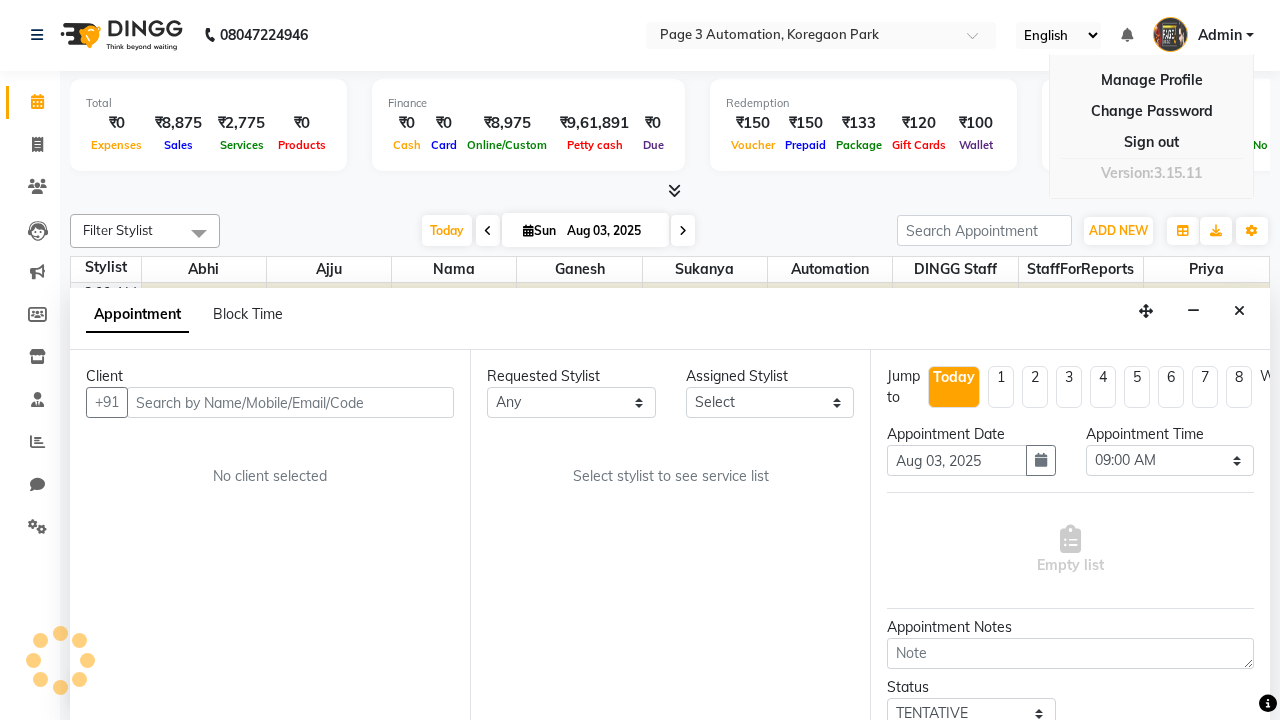 scroll, scrollTop: 0, scrollLeft: 0, axis: both 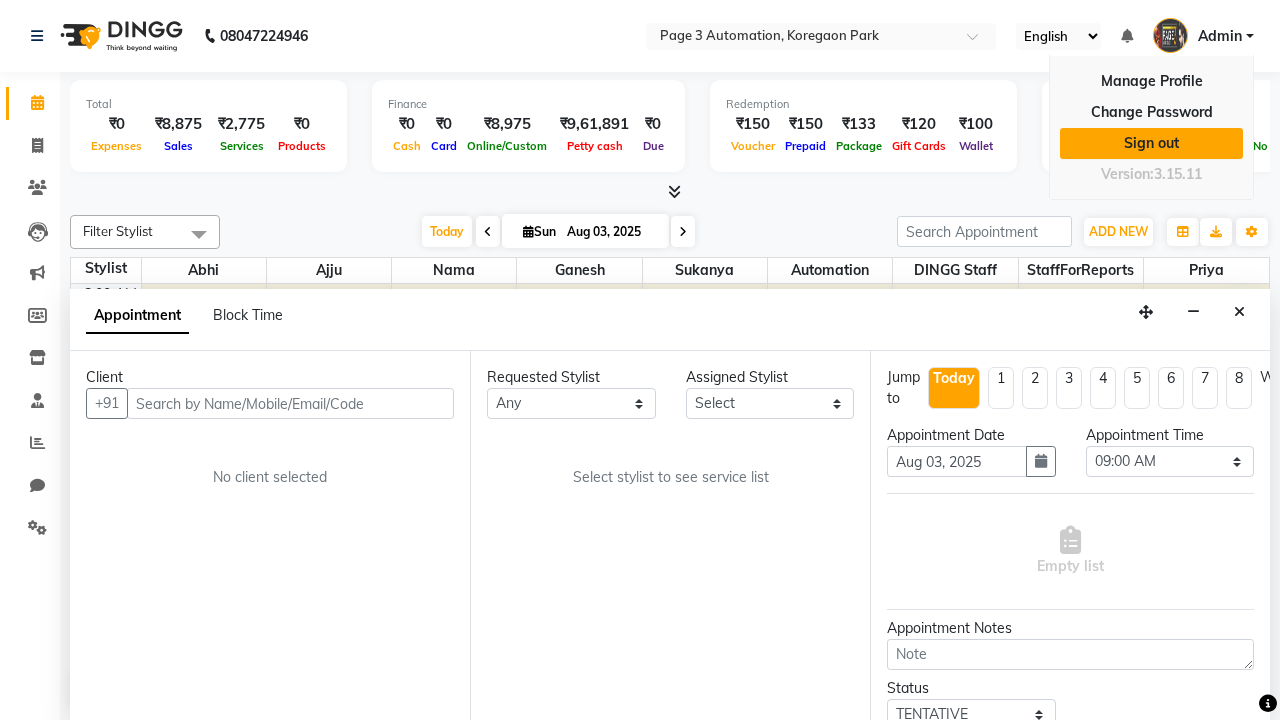 click on "Sign out" at bounding box center (1151, 143) 